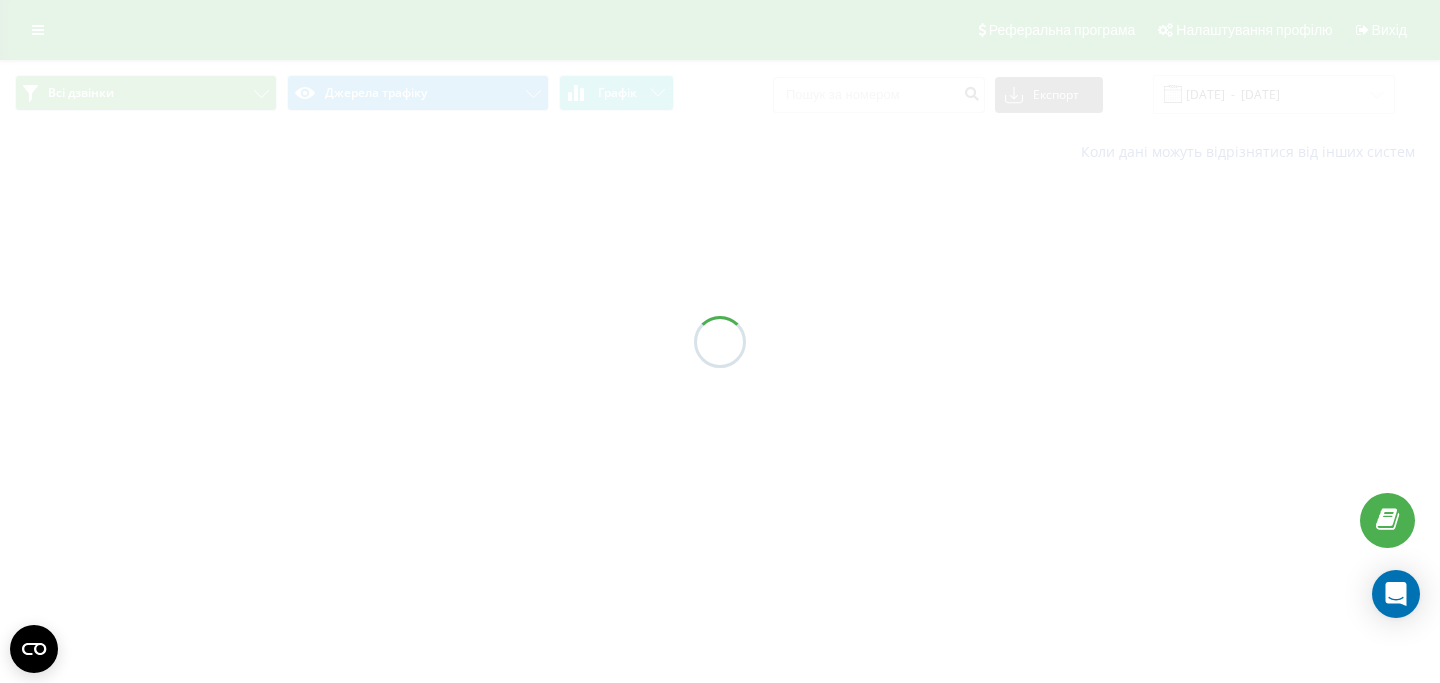 scroll, scrollTop: 0, scrollLeft: 0, axis: both 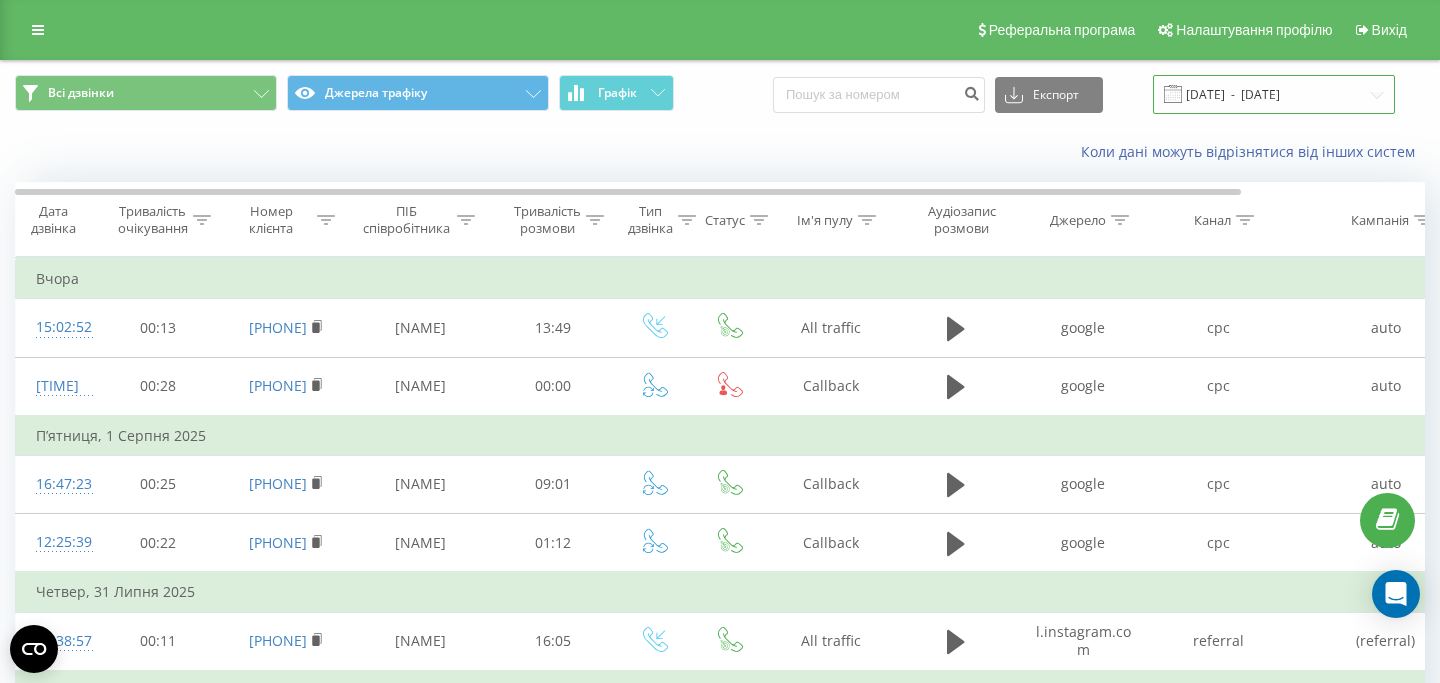 click on "[DATE]  -  [DATE]" at bounding box center (1274, 94) 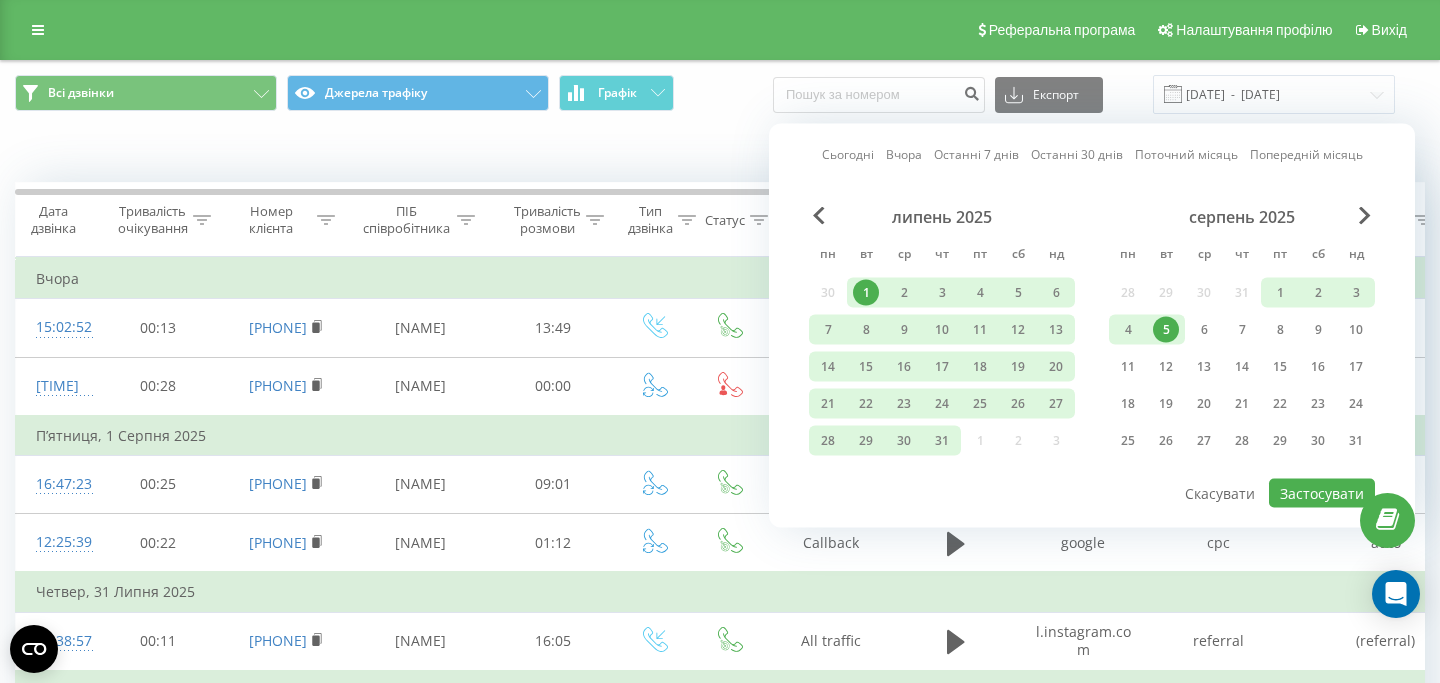 click on "1" at bounding box center (866, 293) 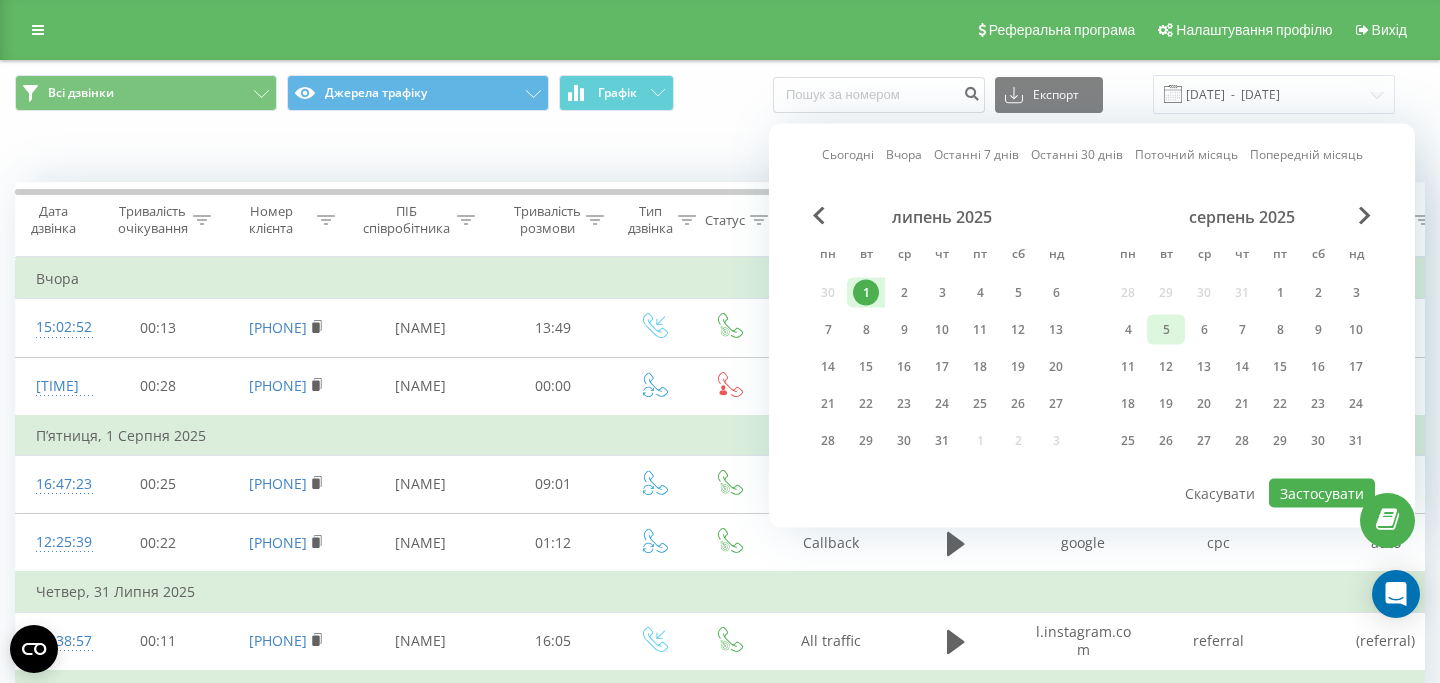 click on "5" at bounding box center (1166, 330) 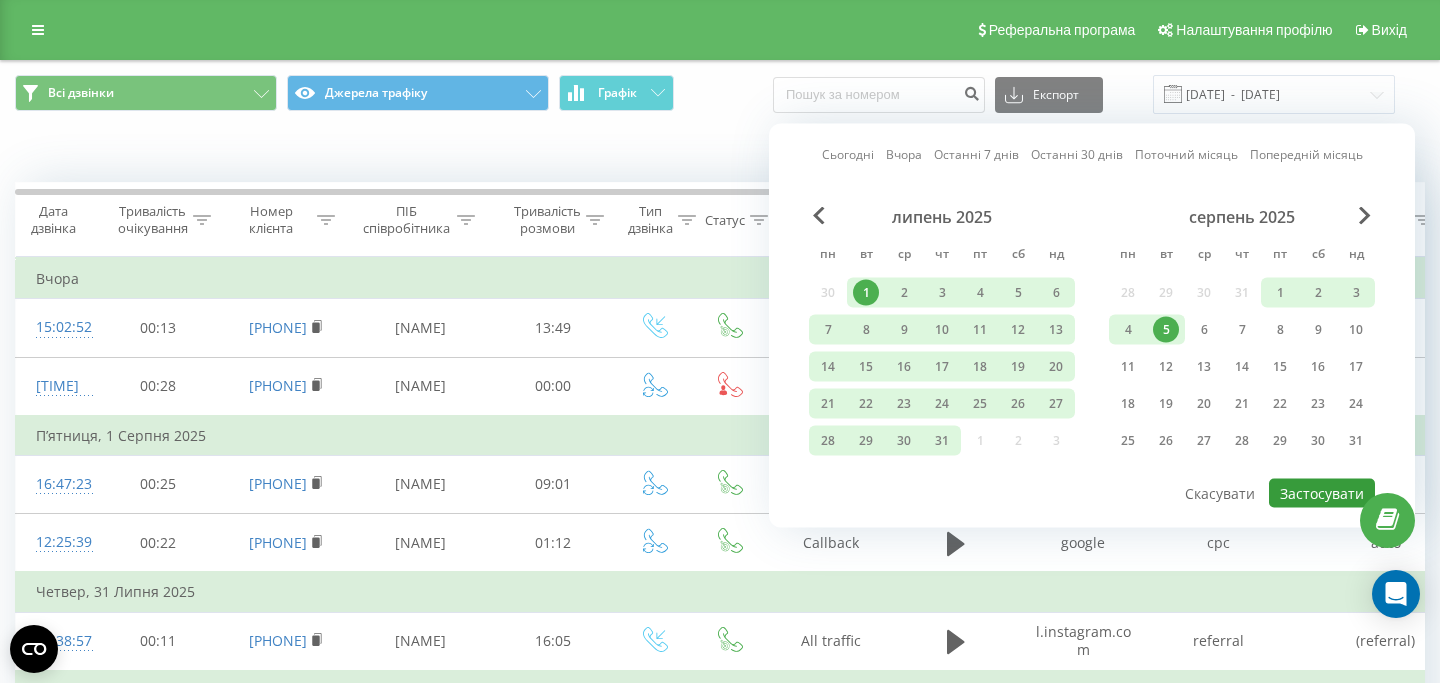 click on "Застосувати" at bounding box center [1322, 493] 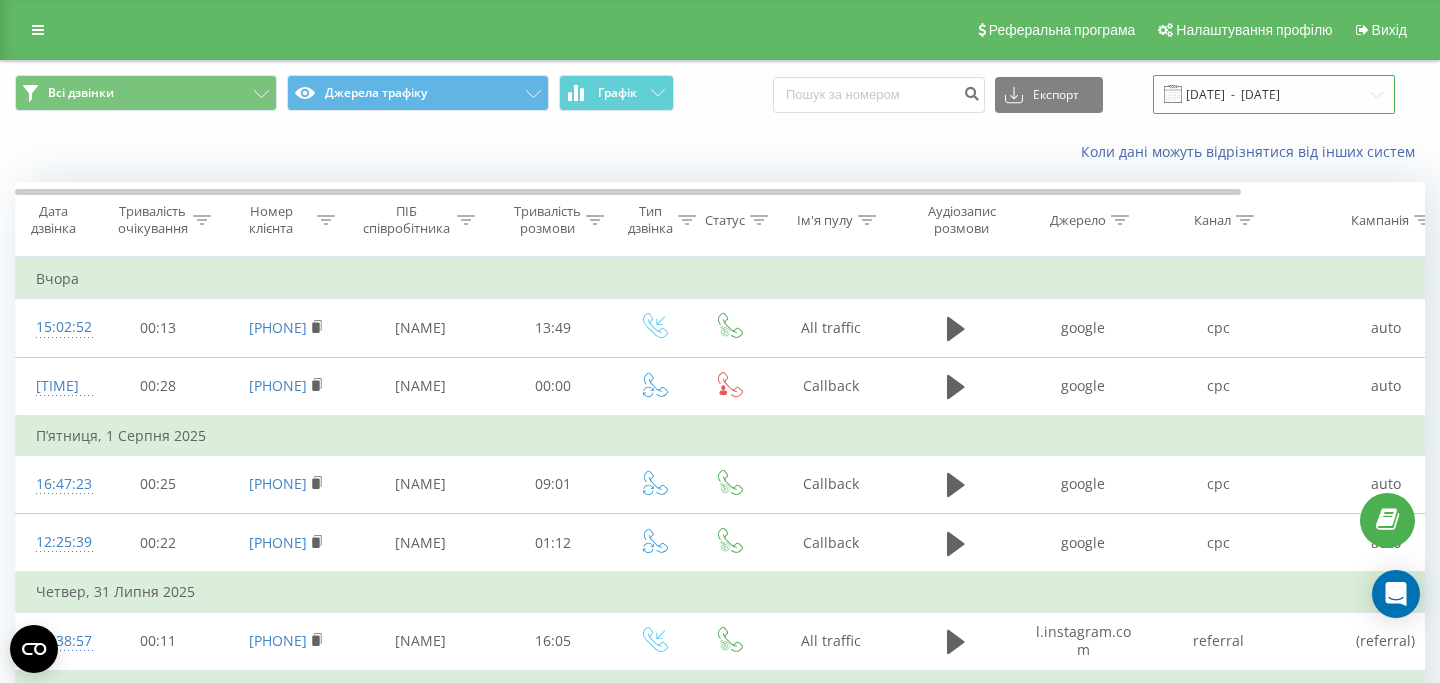 click on "[DATE]  -  [DATE]" at bounding box center [1274, 94] 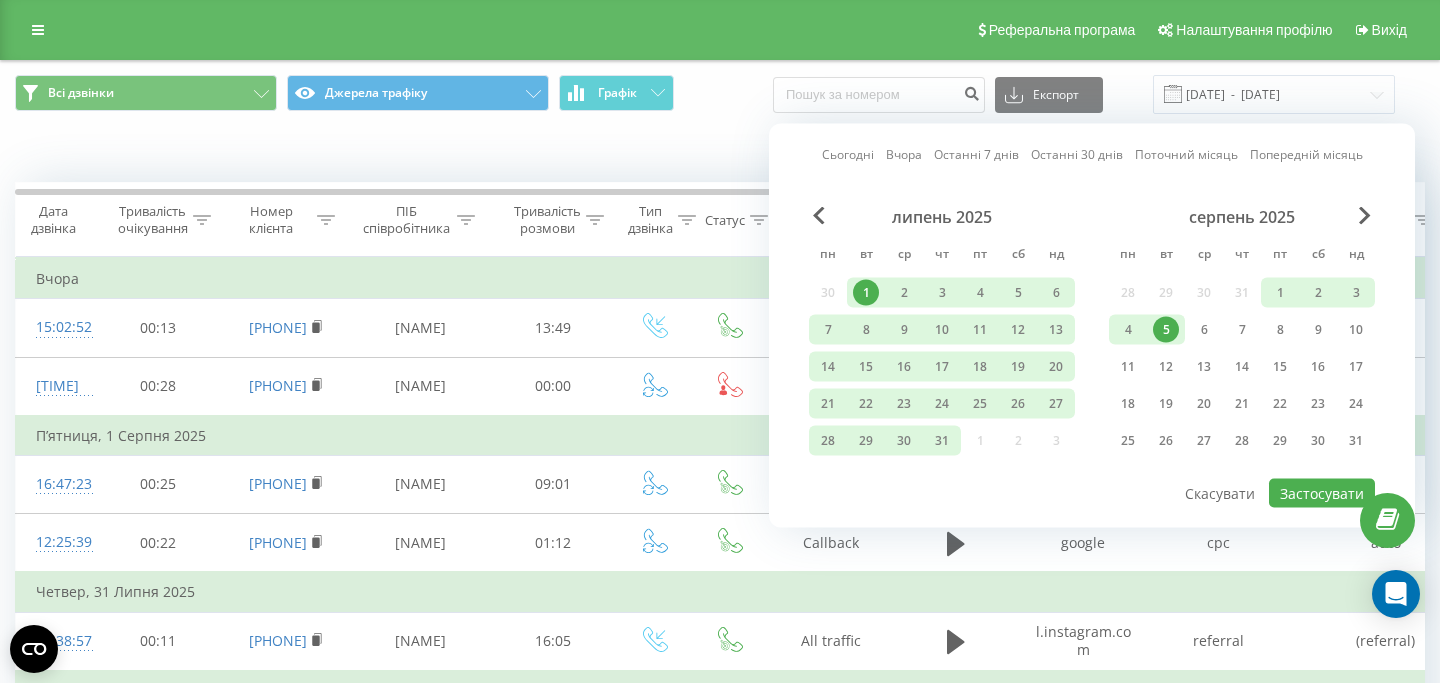 click on "5" at bounding box center [1166, 330] 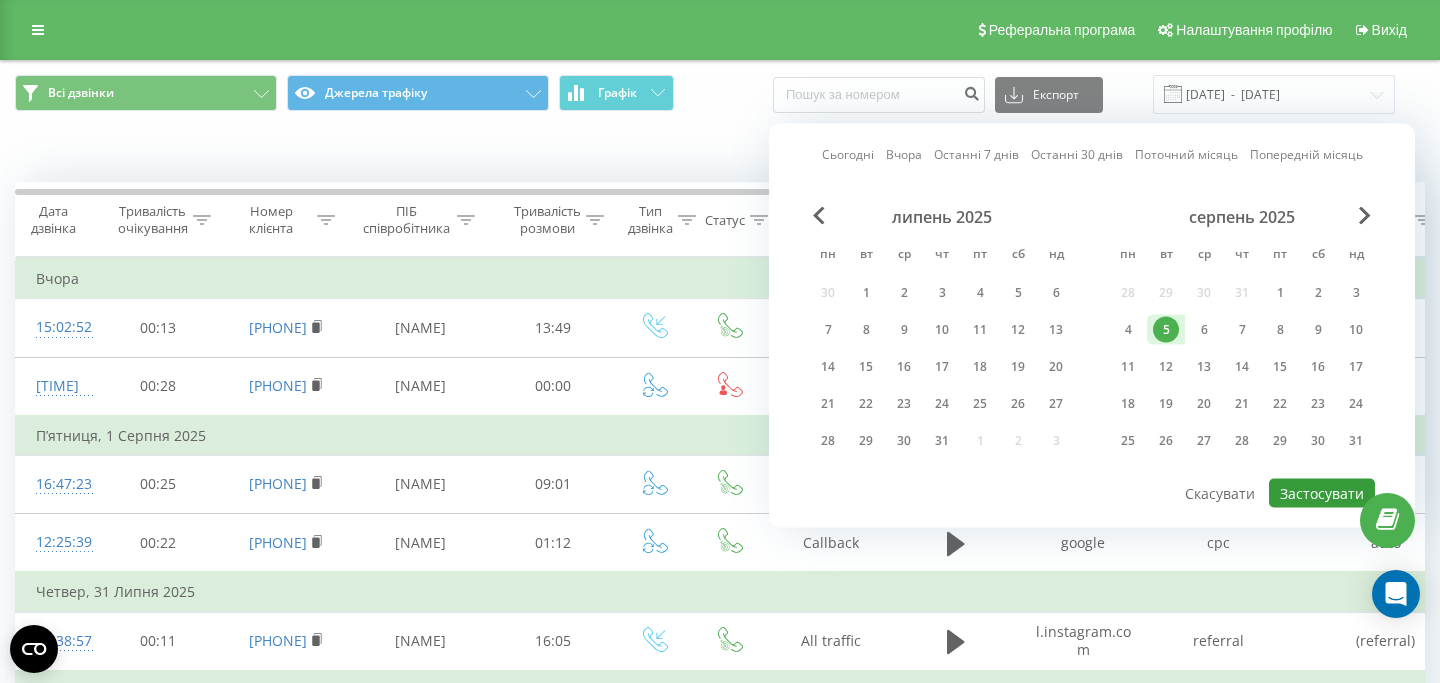 click on "Застосувати" at bounding box center (1322, 493) 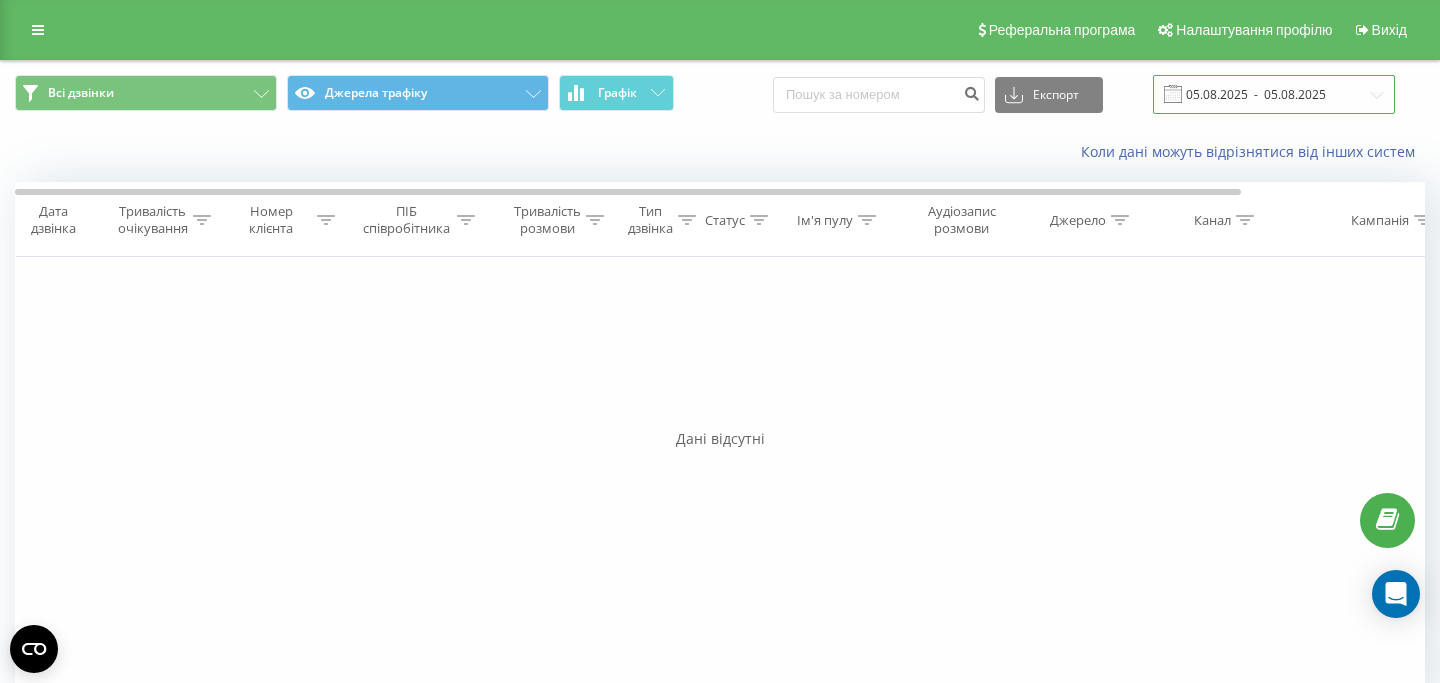 click on "05.08.2025  -  05.08.2025" at bounding box center (1274, 94) 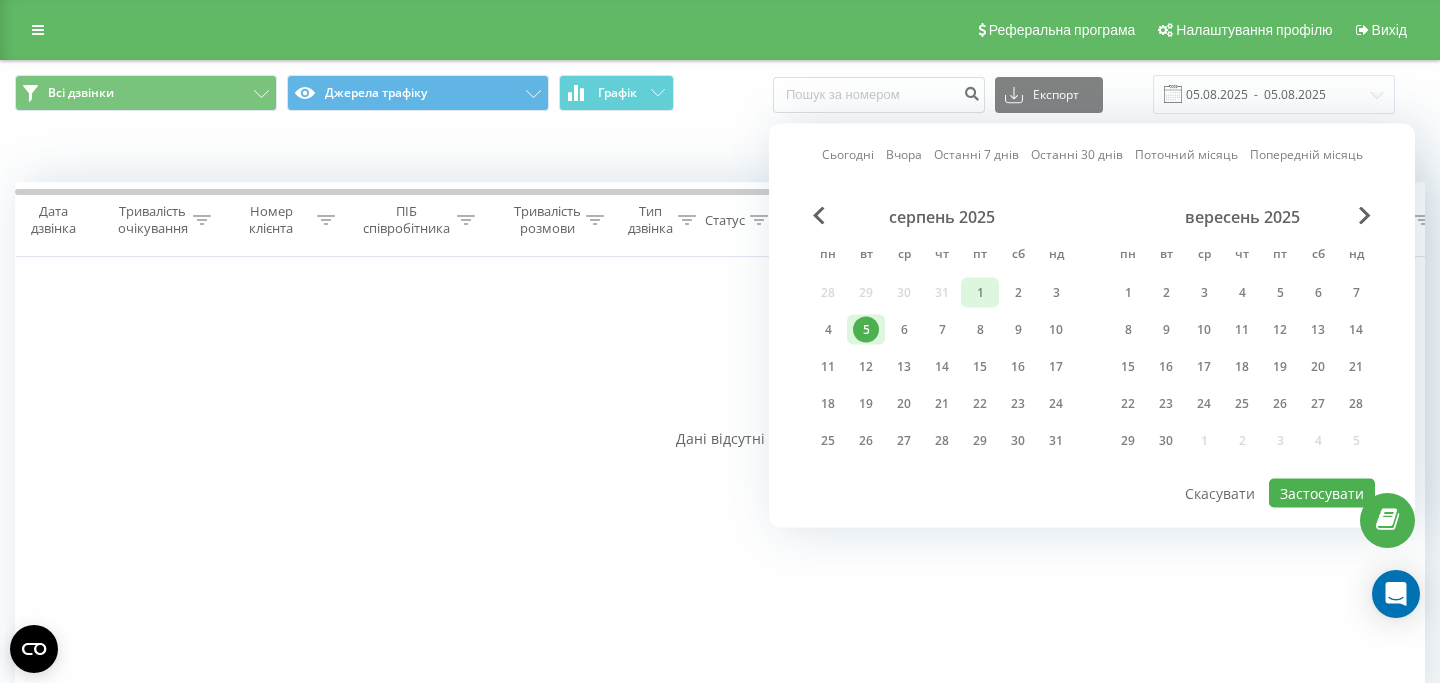 click on "1" at bounding box center (980, 293) 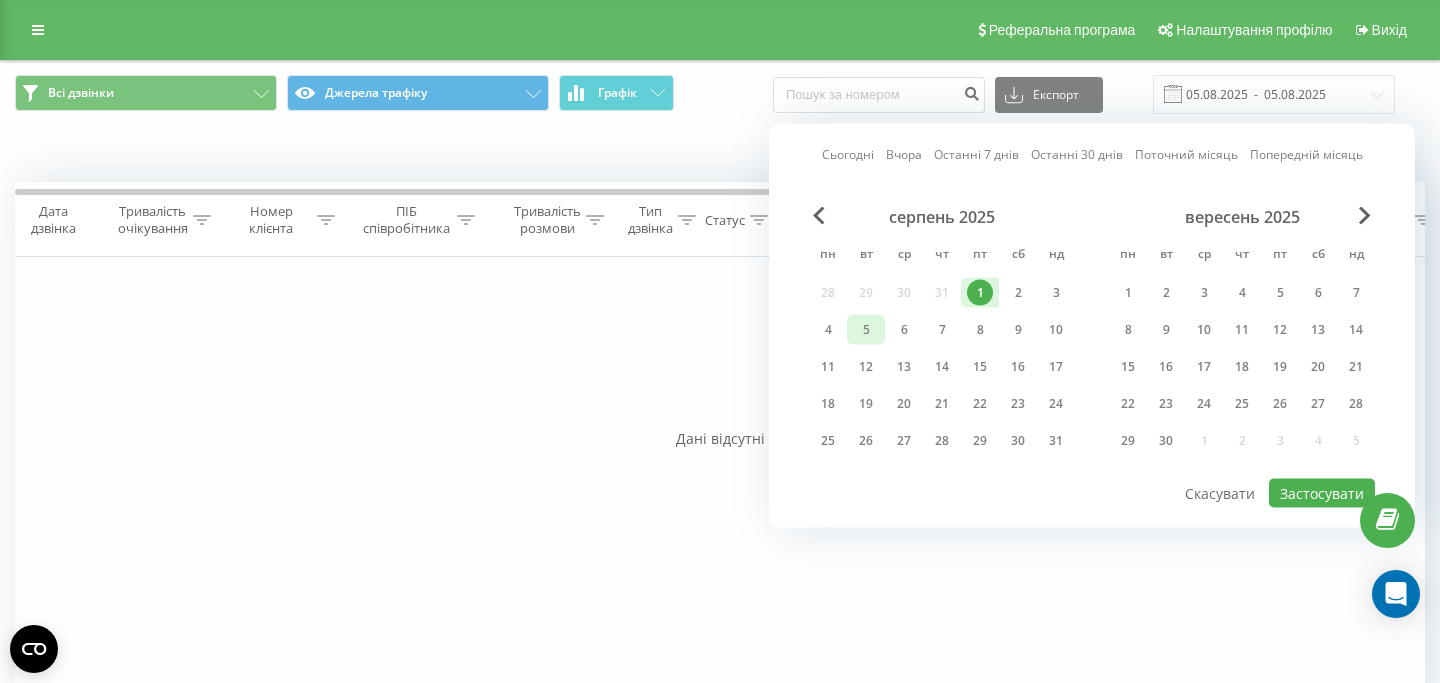 click on "5" at bounding box center (866, 330) 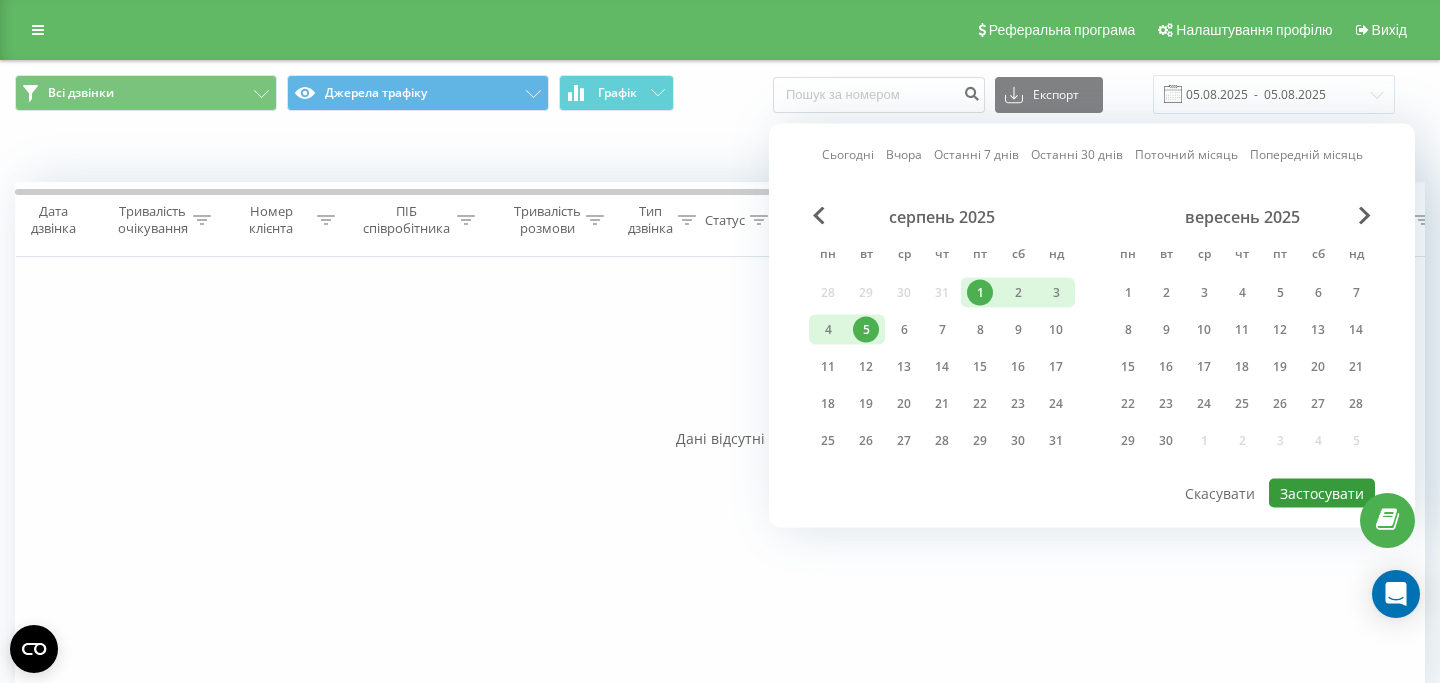 click on "Застосувати" at bounding box center (1322, 493) 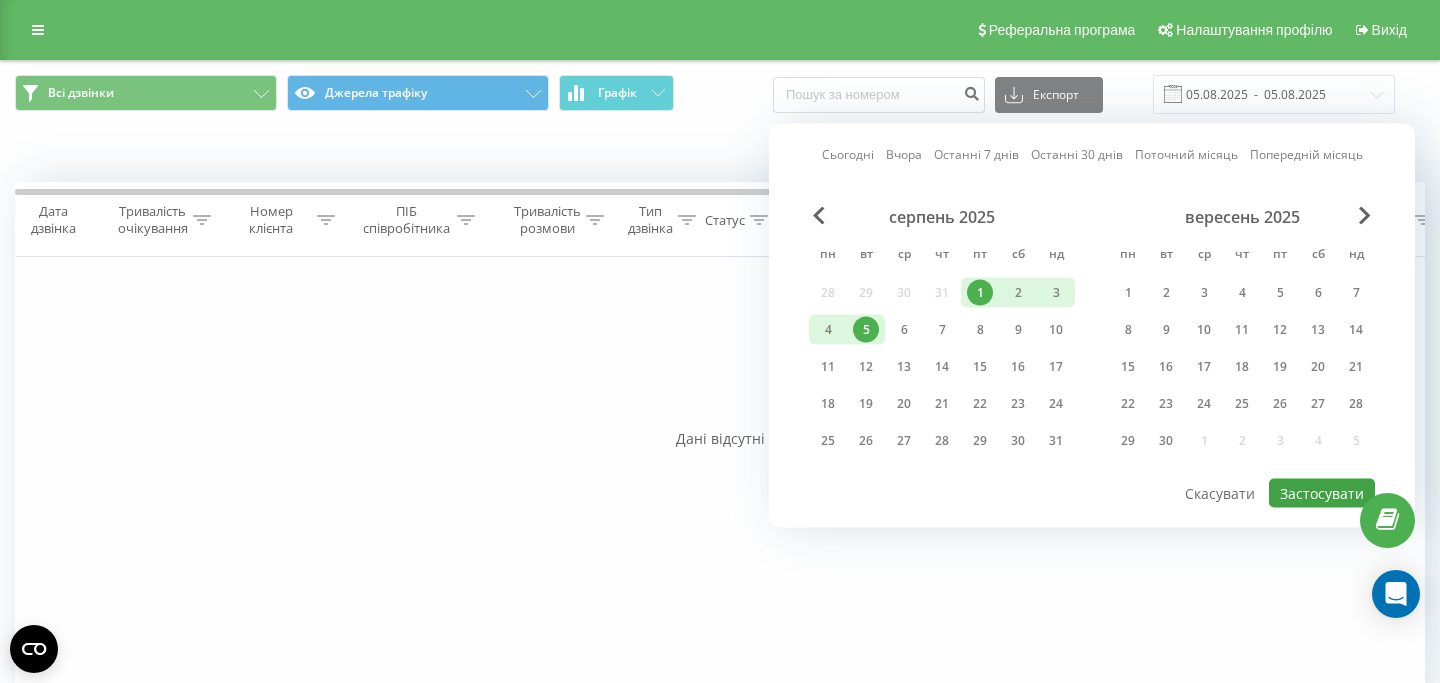 type on "01.08.2025  -  05.08.2025" 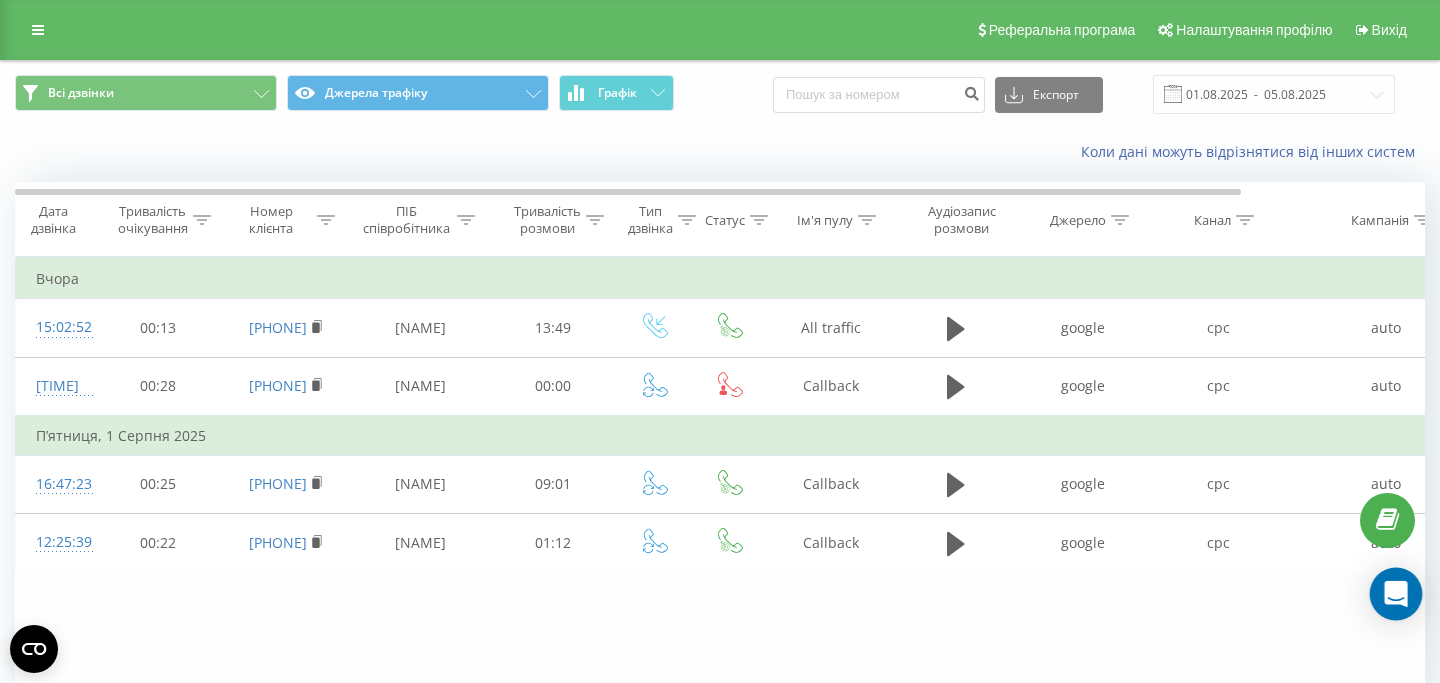 click 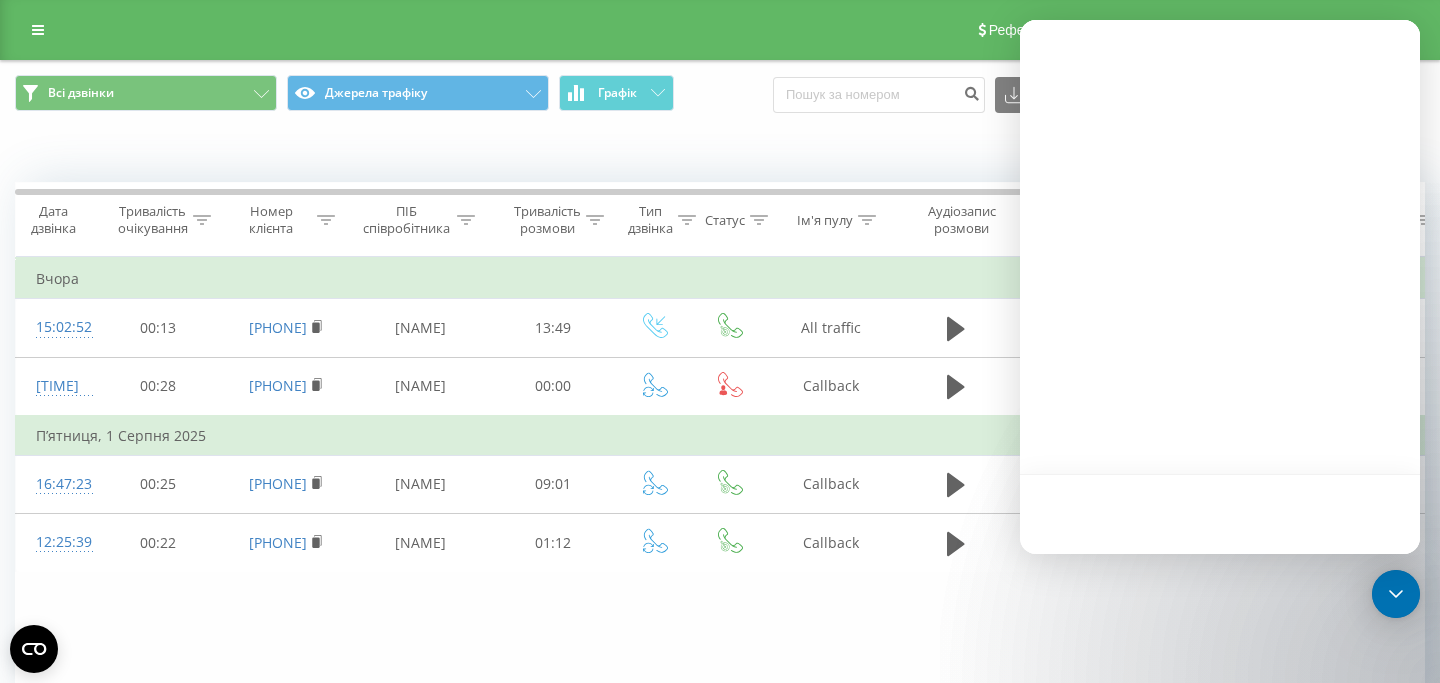 scroll, scrollTop: 0, scrollLeft: 0, axis: both 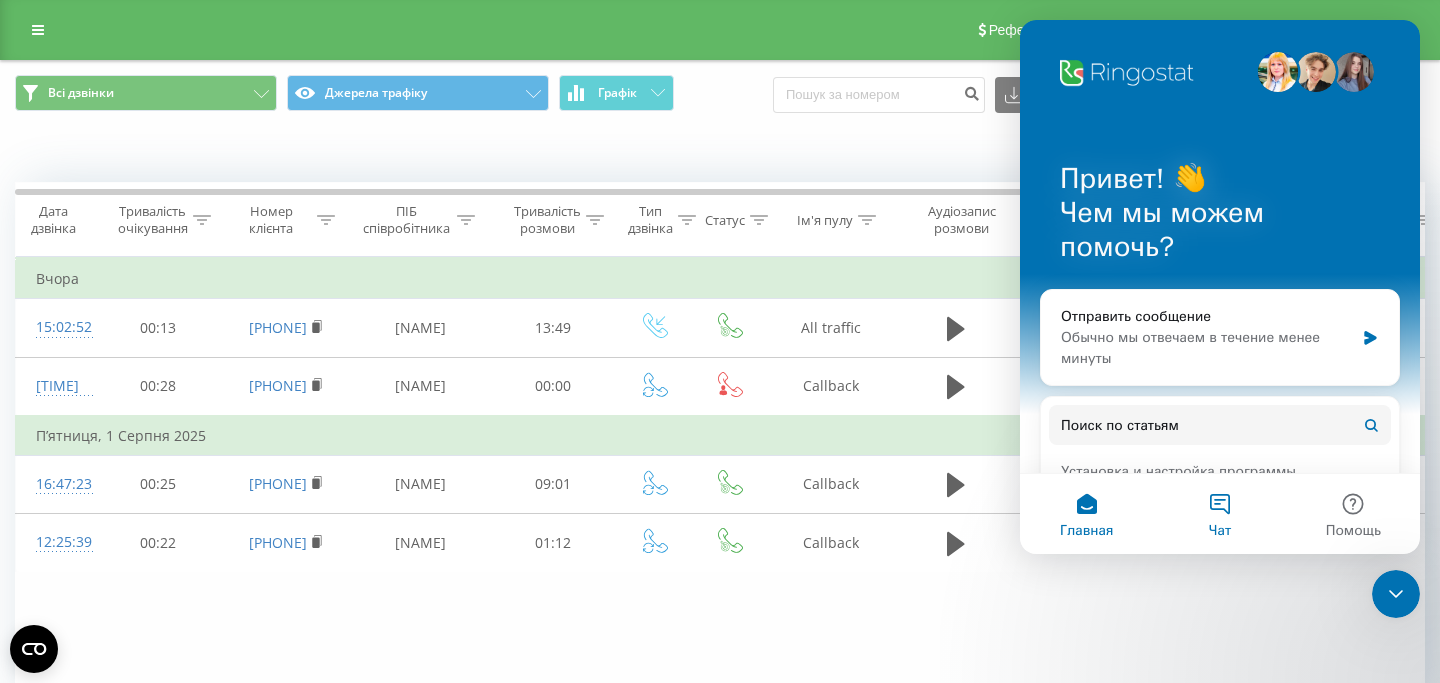 click on "Чат" at bounding box center [1219, 514] 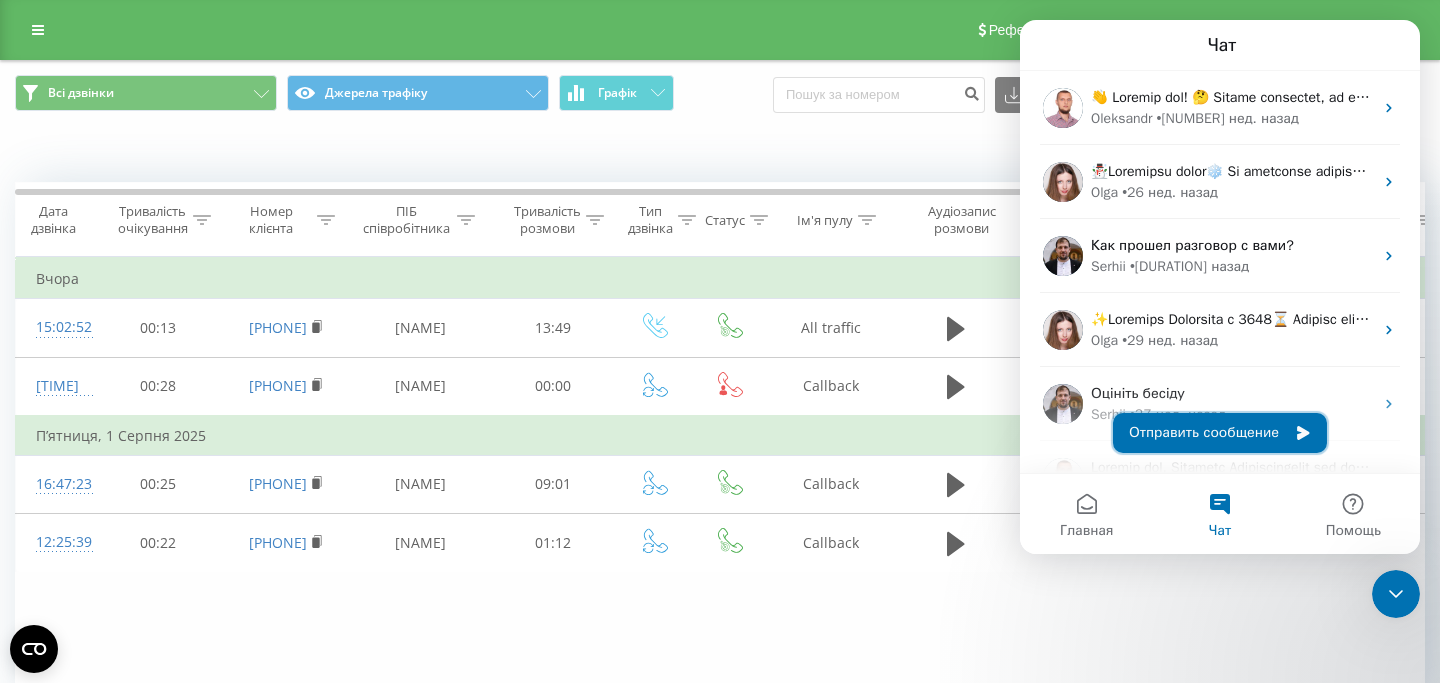 click on "Отправить сообщение" at bounding box center [1220, 433] 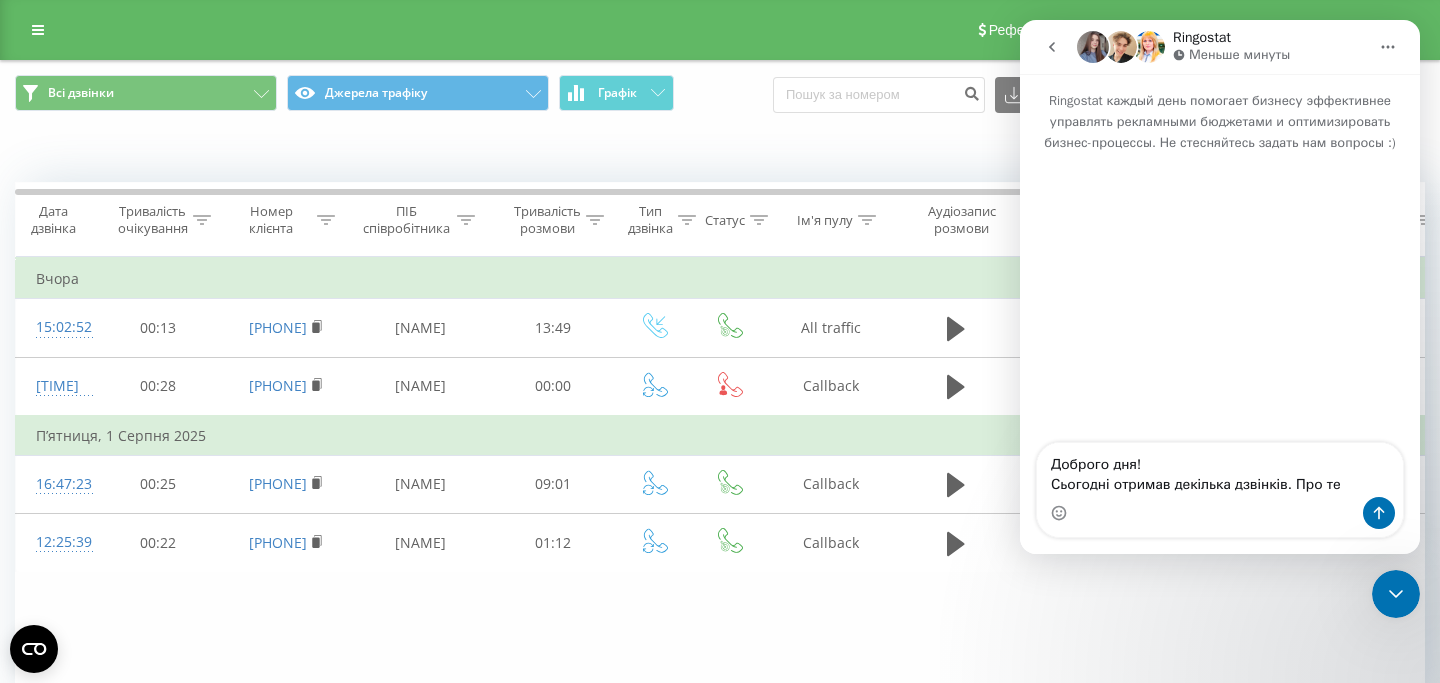 click on "Доброго дня!
Сьогодні отримав декілька дзвінків. Про те" at bounding box center (1220, 470) 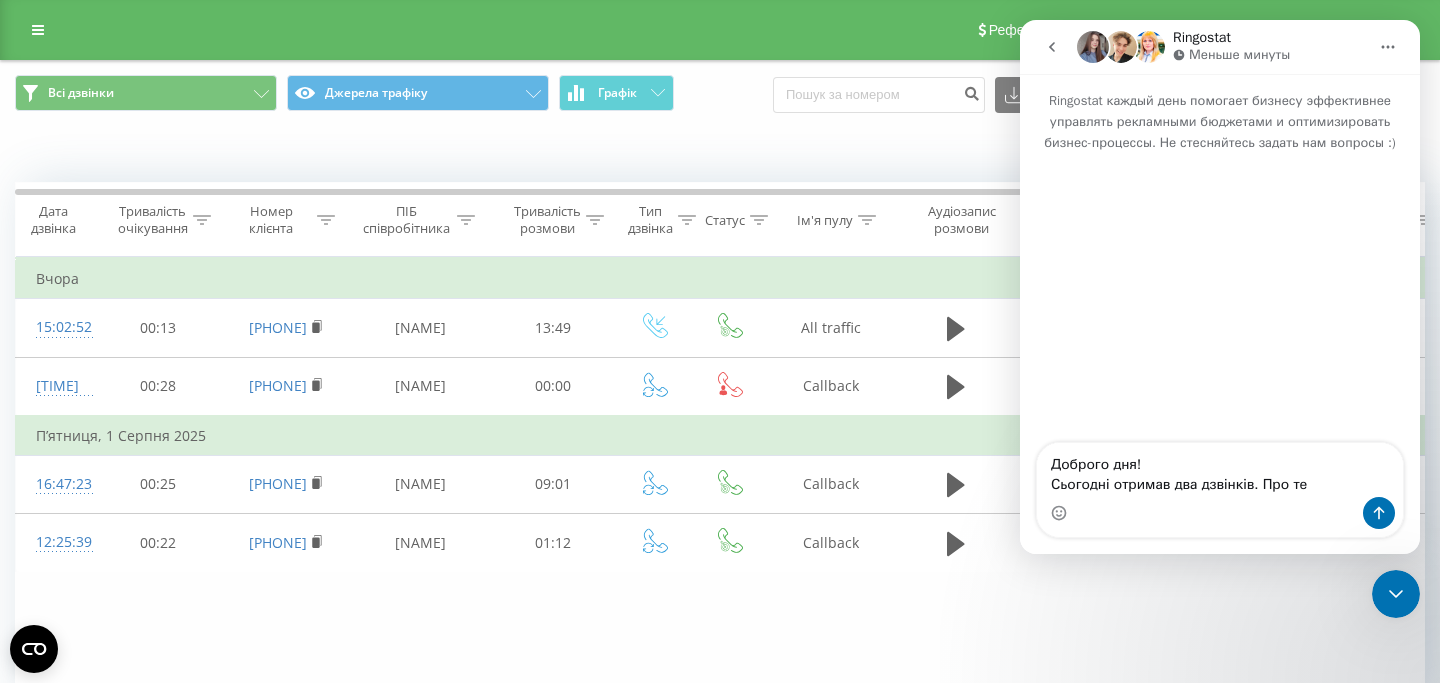 click on "Доброго дня!
Сьогодні отримав два дзвінків. Про те" at bounding box center [1220, 470] 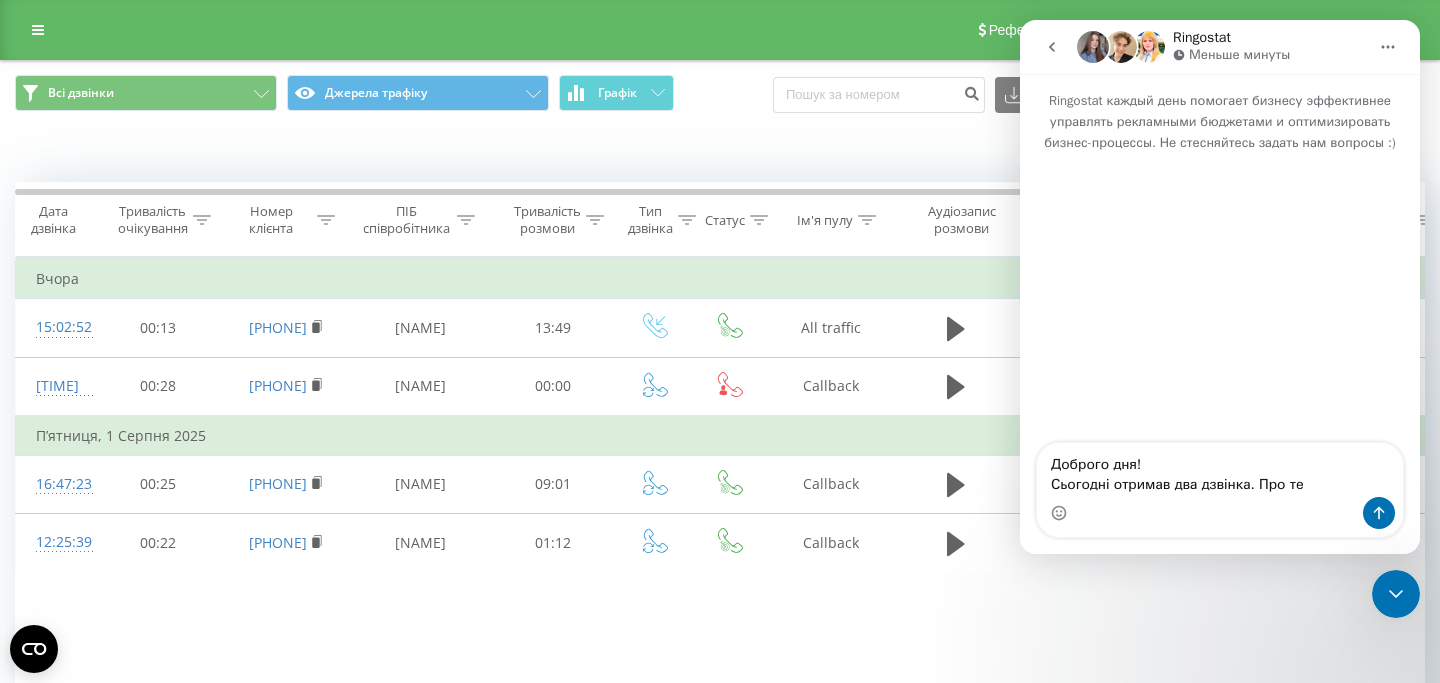 click on "Доброго дня!
Сьогодні отримав два дзвінка. Про те" at bounding box center (1220, 470) 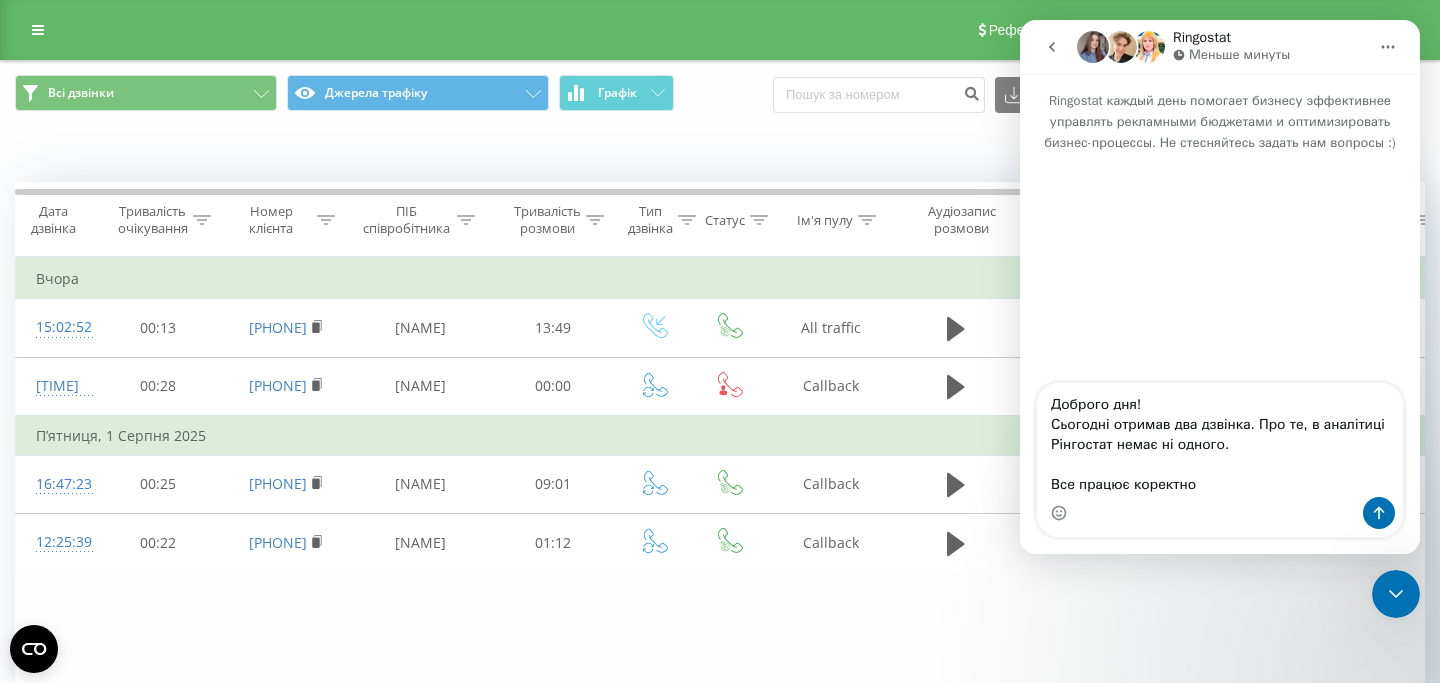 type on "Доброго дня!
Сьогодні отримав два дзвінка. Про те, в аналітиці Рінгостат немає ні одного.
Все працює коректно?" 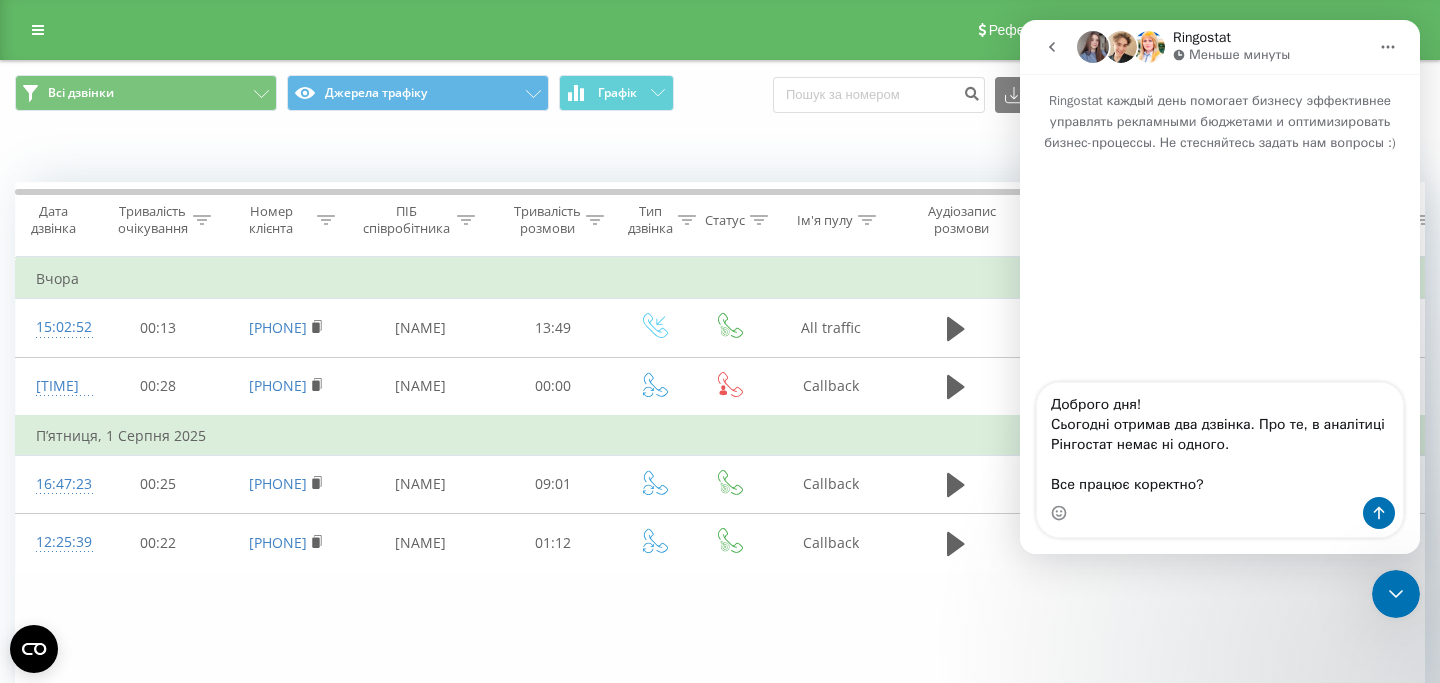 type 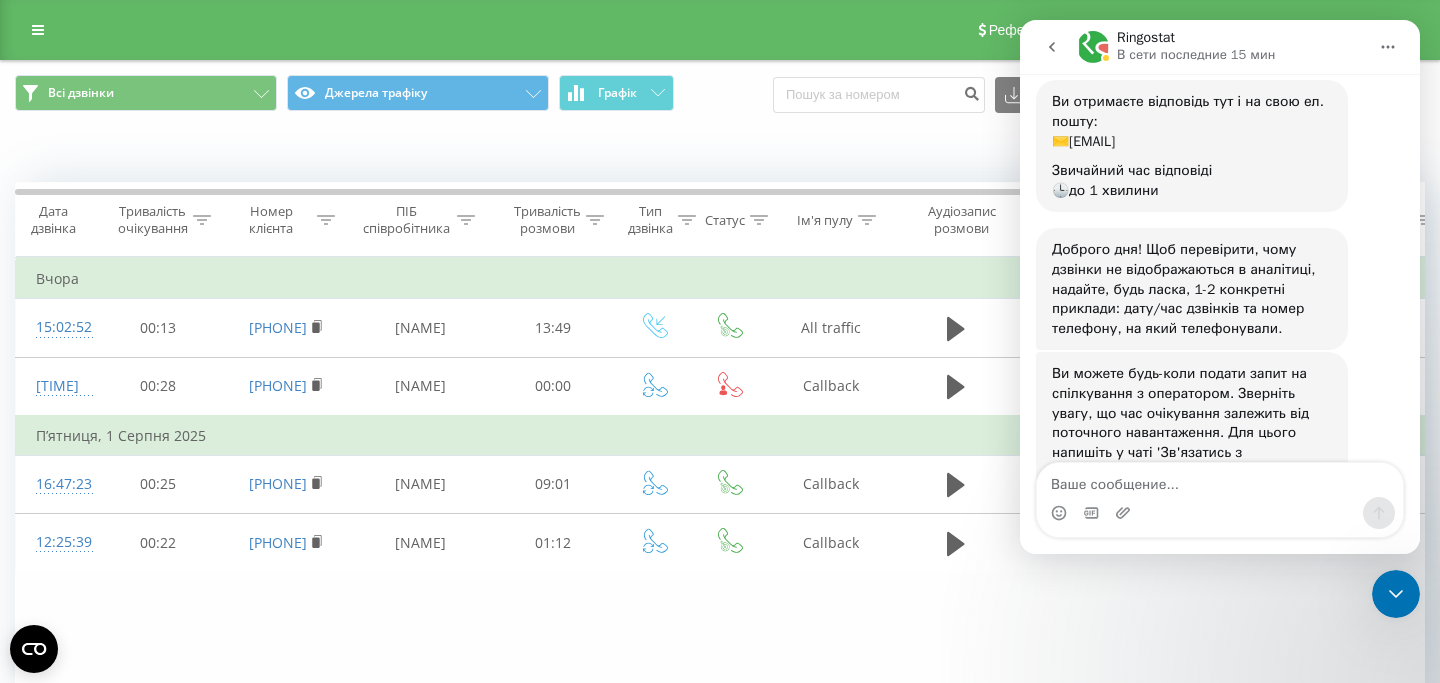 scroll, scrollTop: 319, scrollLeft: 0, axis: vertical 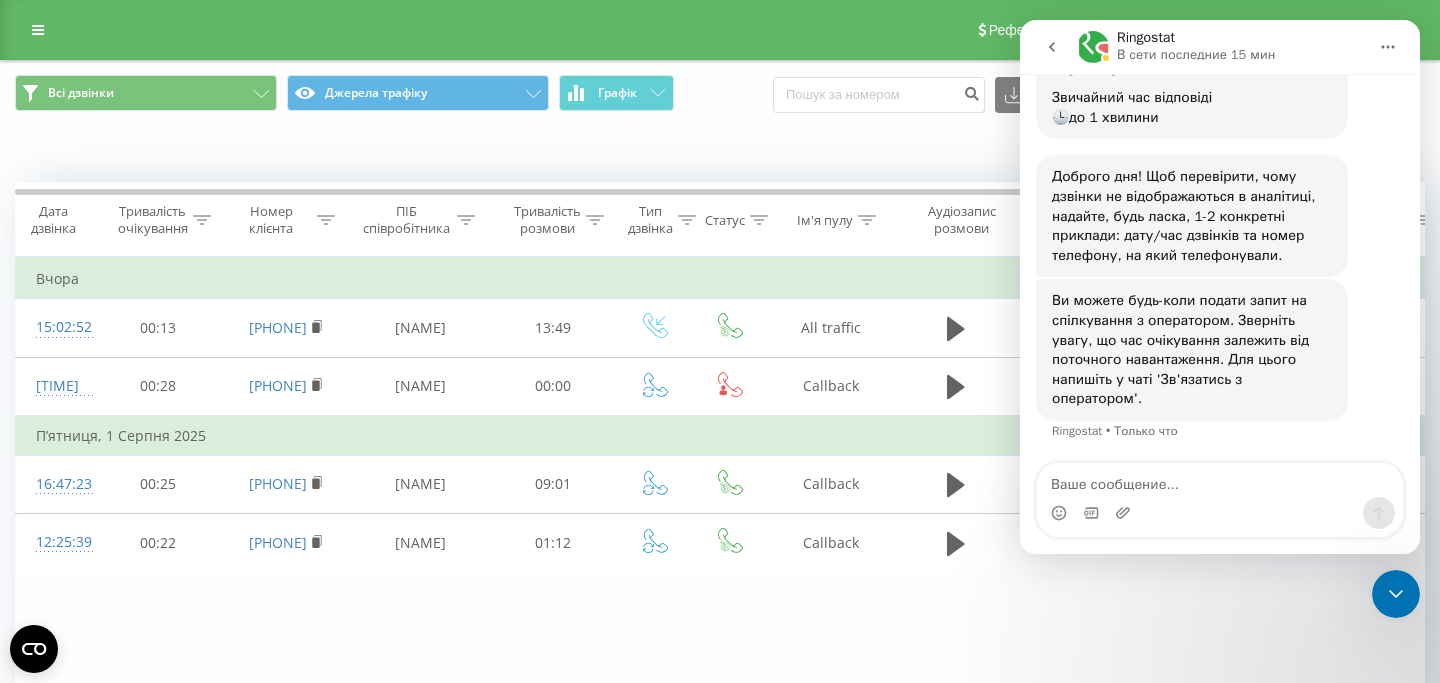 click on "Коли дані можуть відрізнятися вiд інших систем" at bounding box center [989, 152] 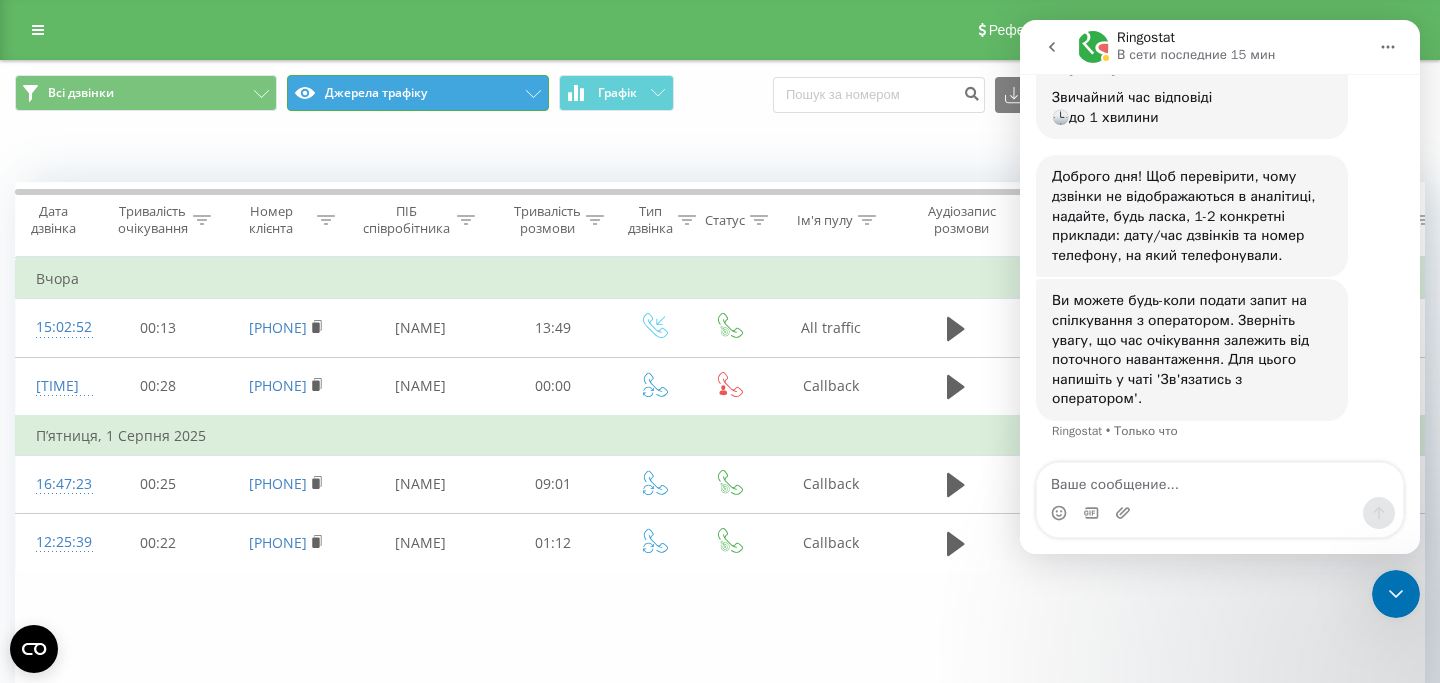 click on "Джерела трафіку" at bounding box center [418, 93] 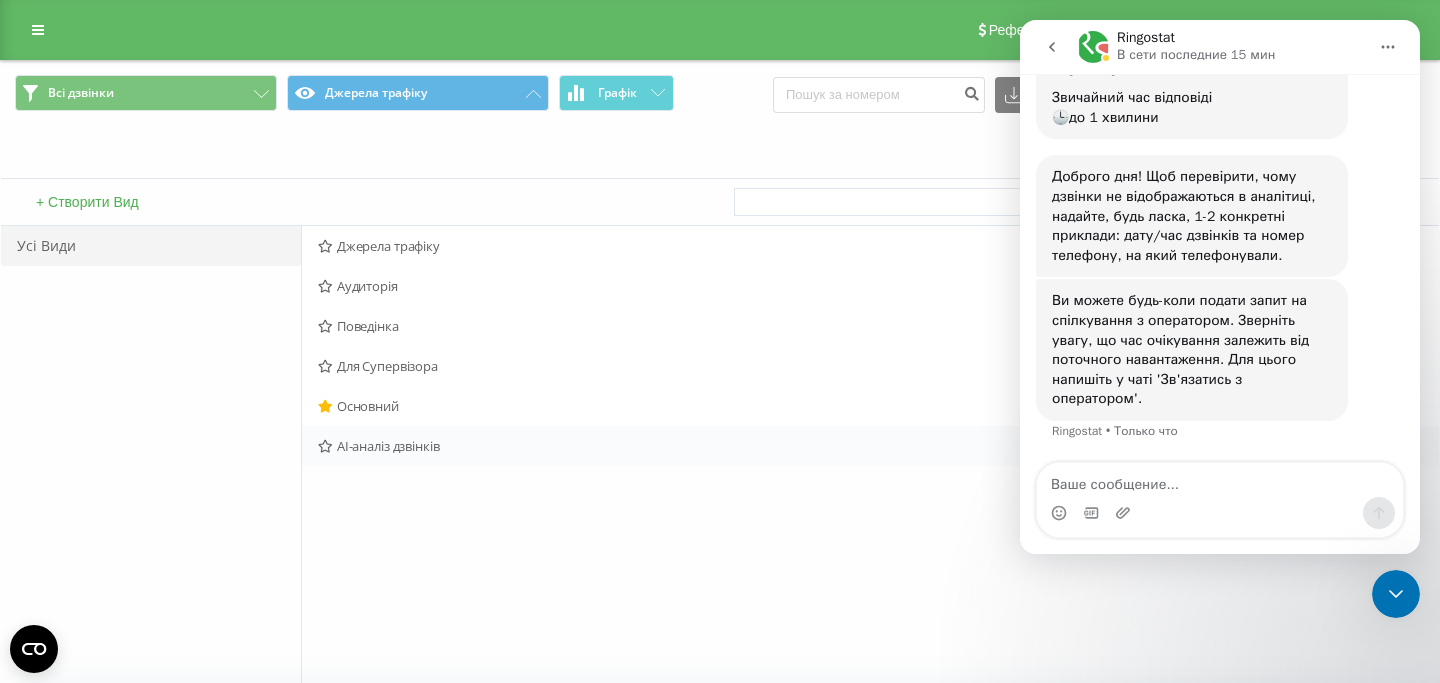click on "AI-аналіз дзвінків" at bounding box center [760, 446] 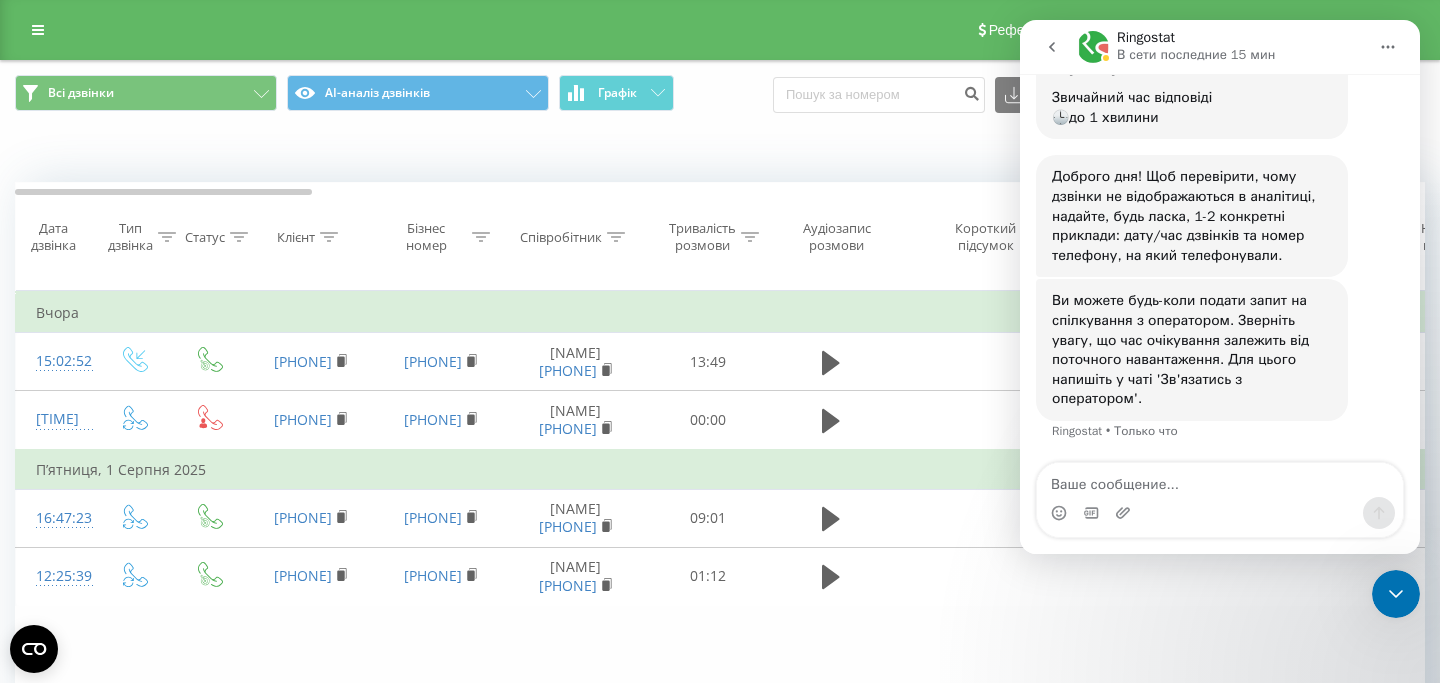 click 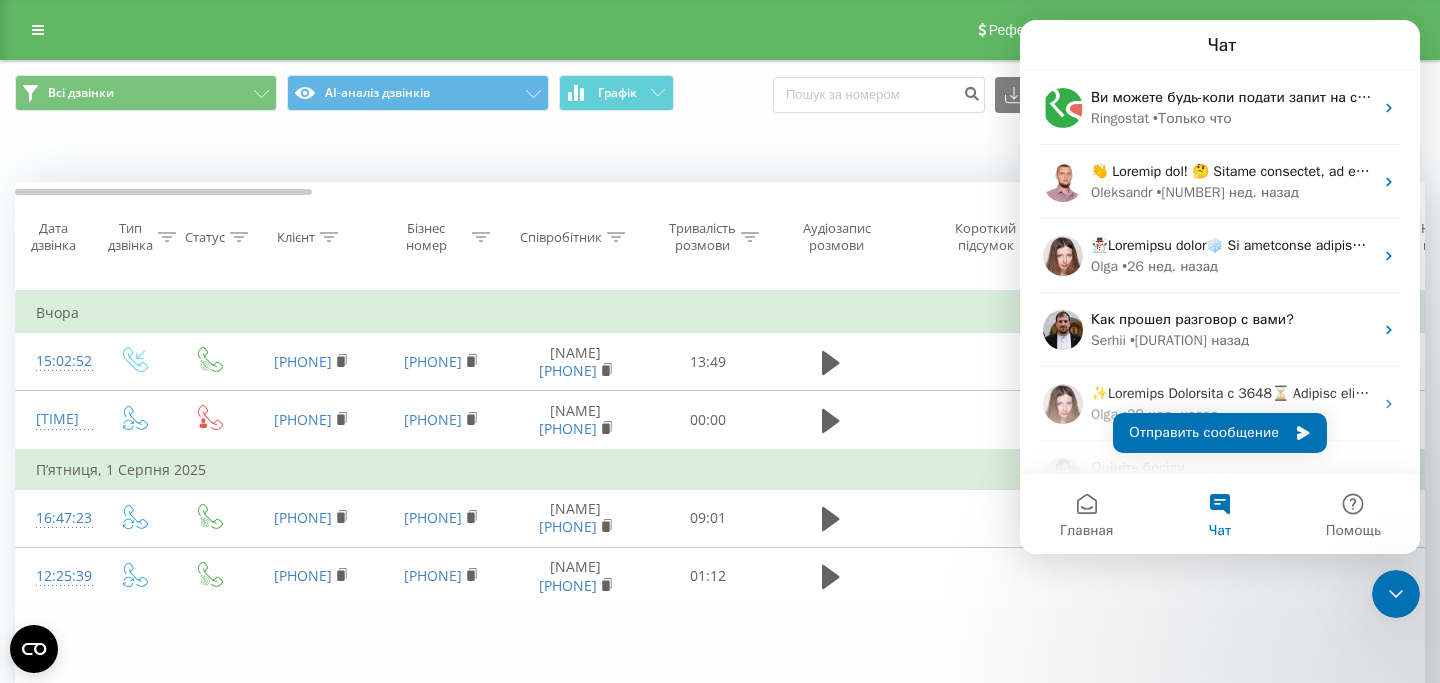 click on "Реферальна програма Налаштування профілю Вихід" at bounding box center [720, 30] 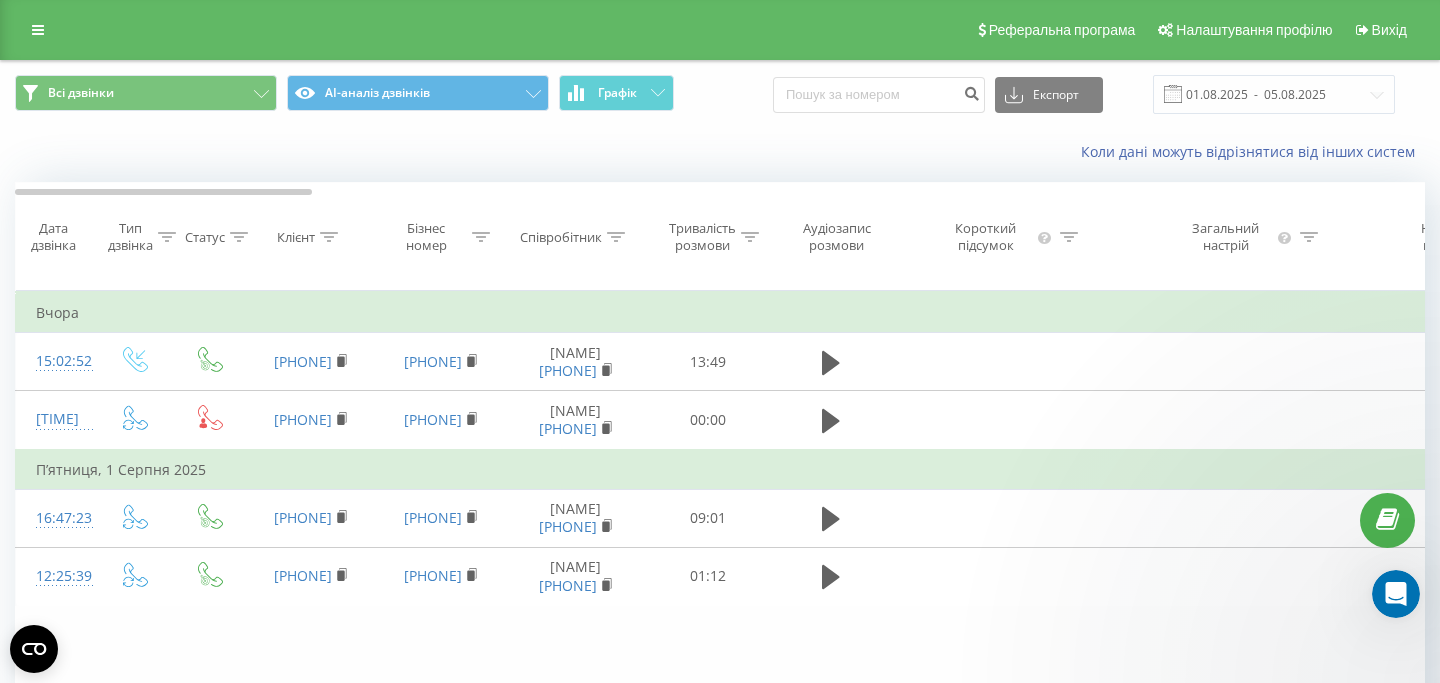 scroll, scrollTop: 0, scrollLeft: 0, axis: both 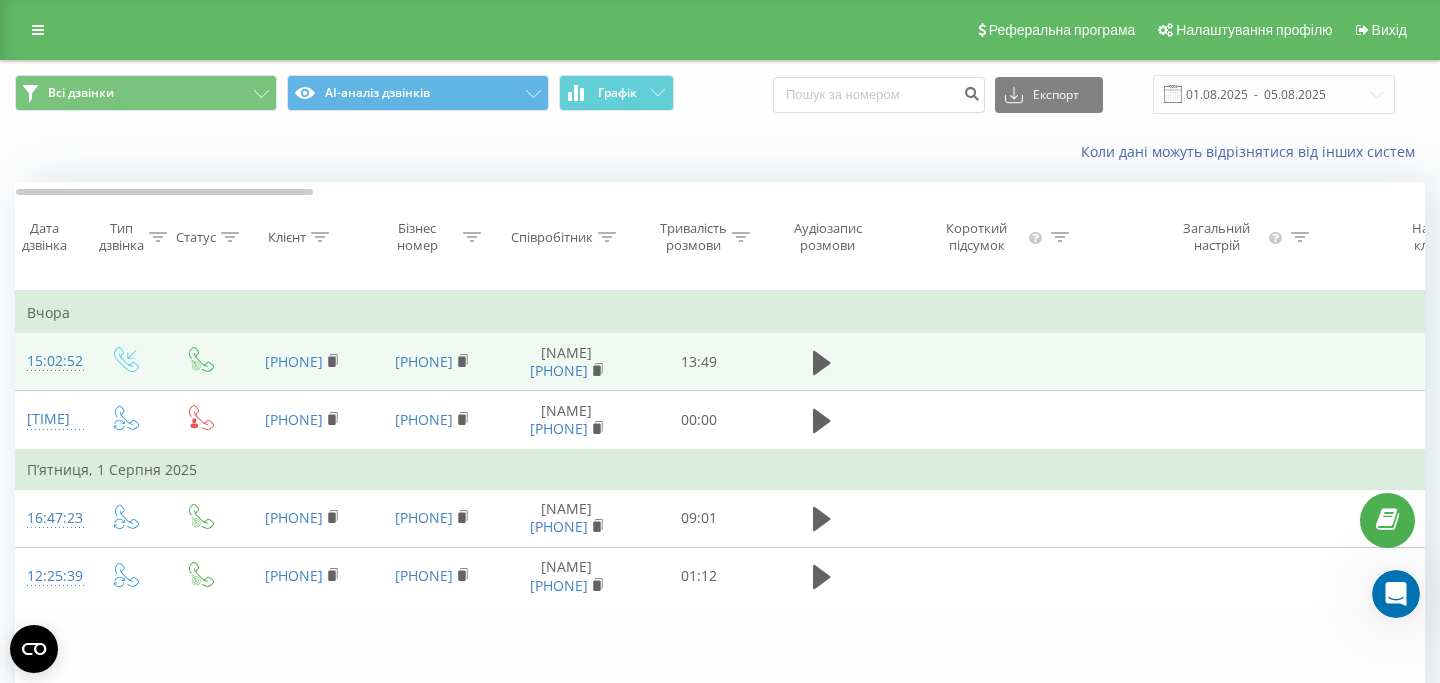 click on "15:02:52" at bounding box center [47, 361] 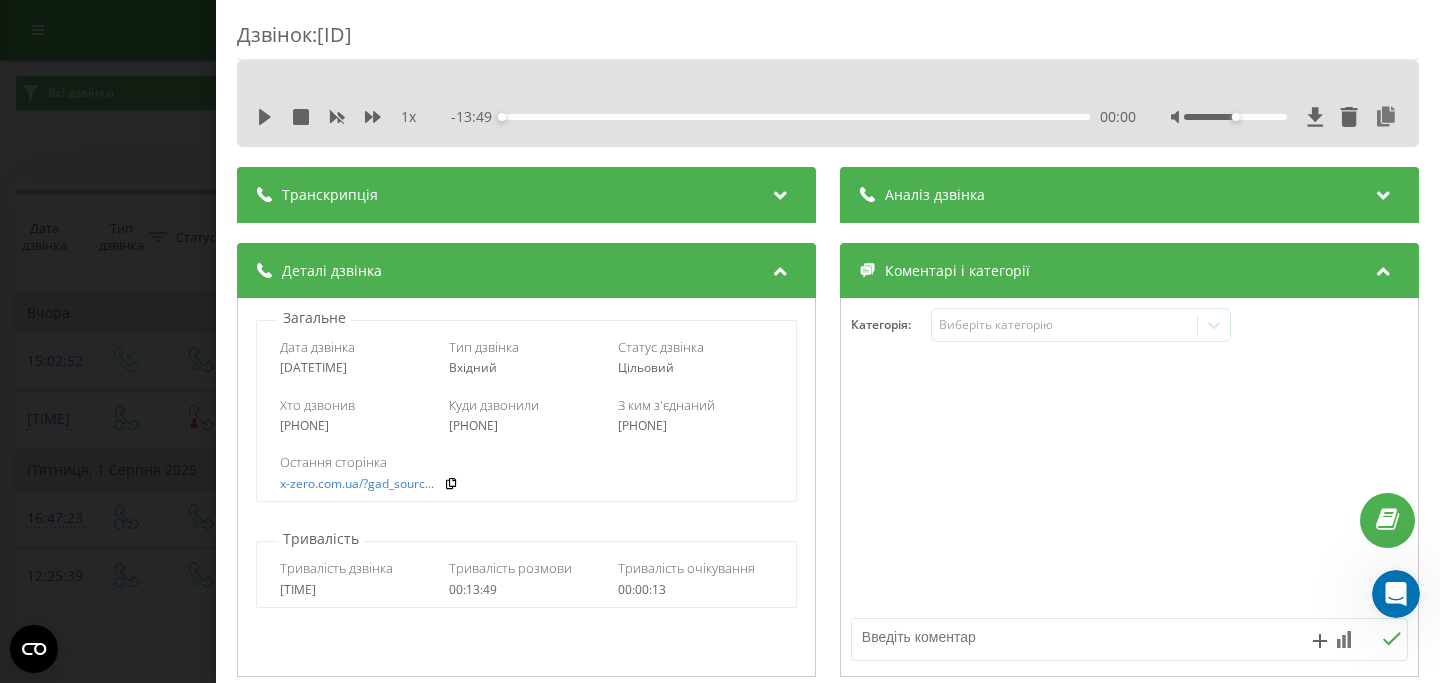 scroll, scrollTop: 0, scrollLeft: 0, axis: both 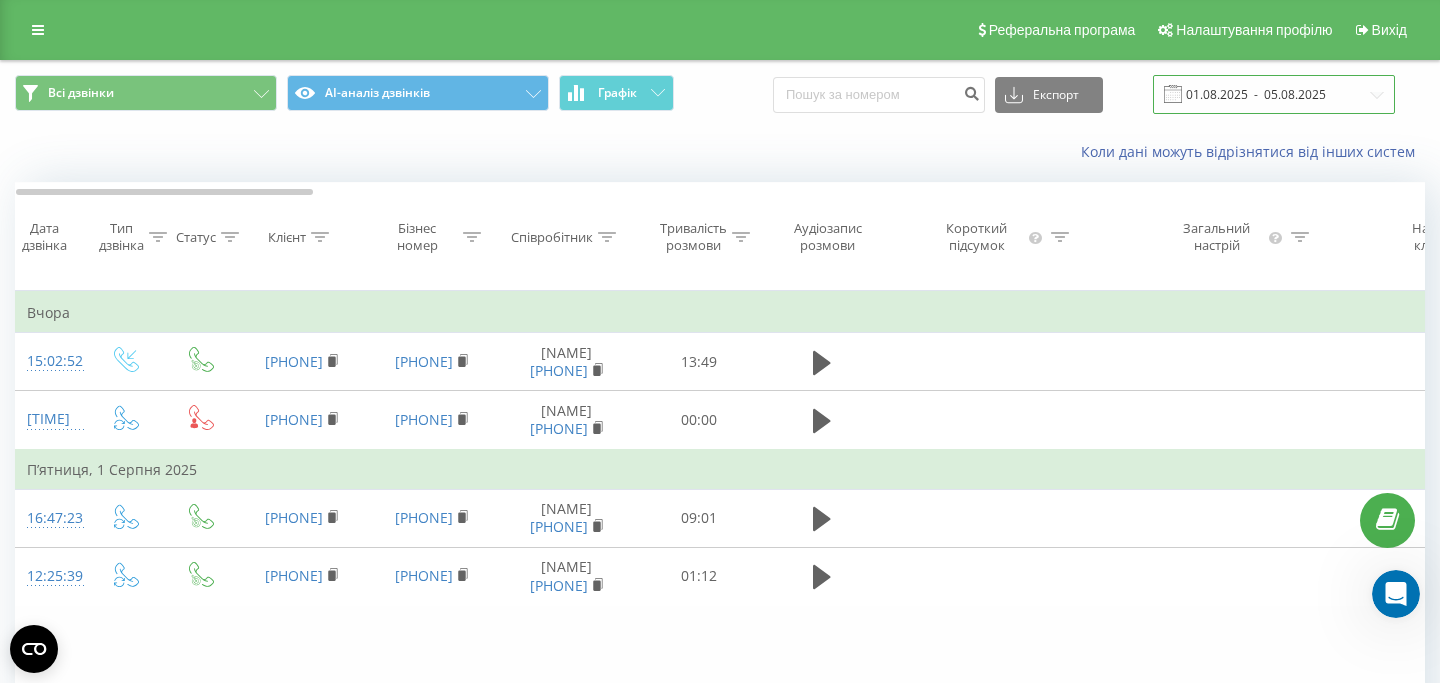 click on "01.08.2025  -  05.08.2025" at bounding box center (1274, 94) 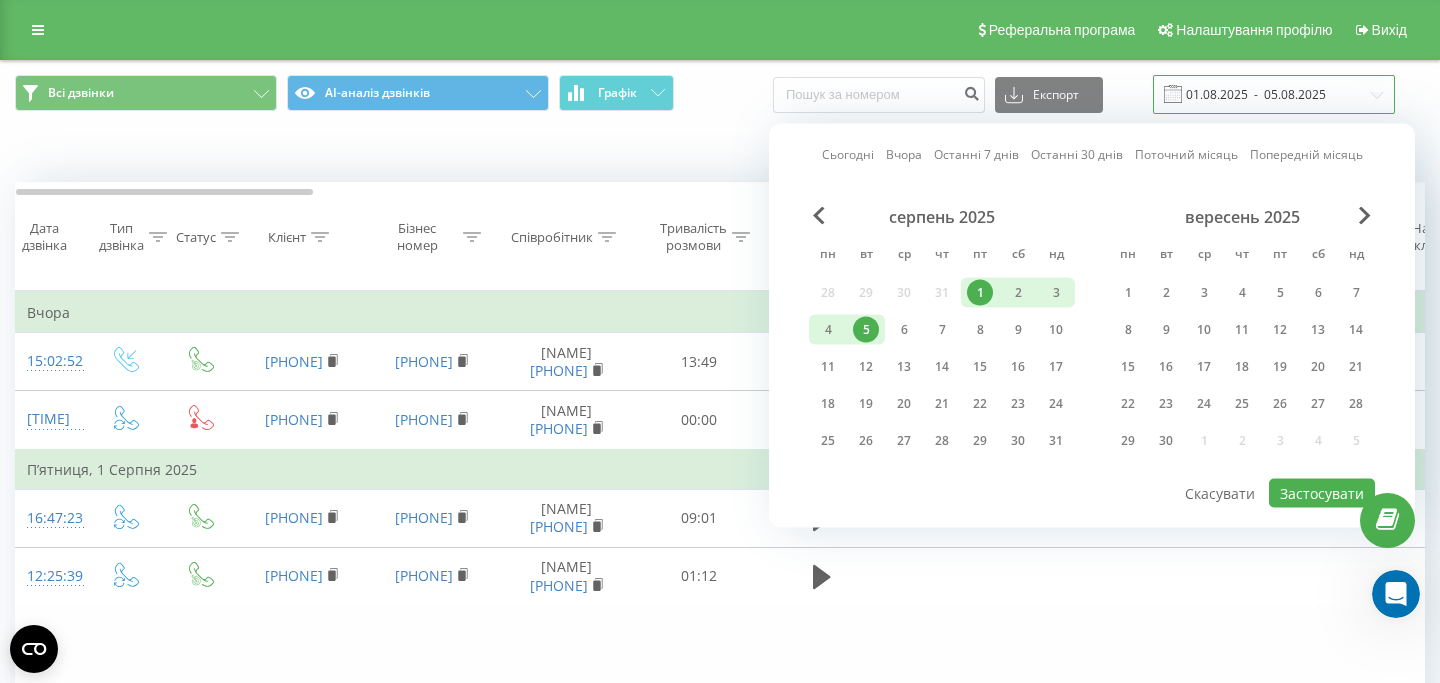 click on "01.08.2025  -  05.08.2025" at bounding box center [1274, 94] 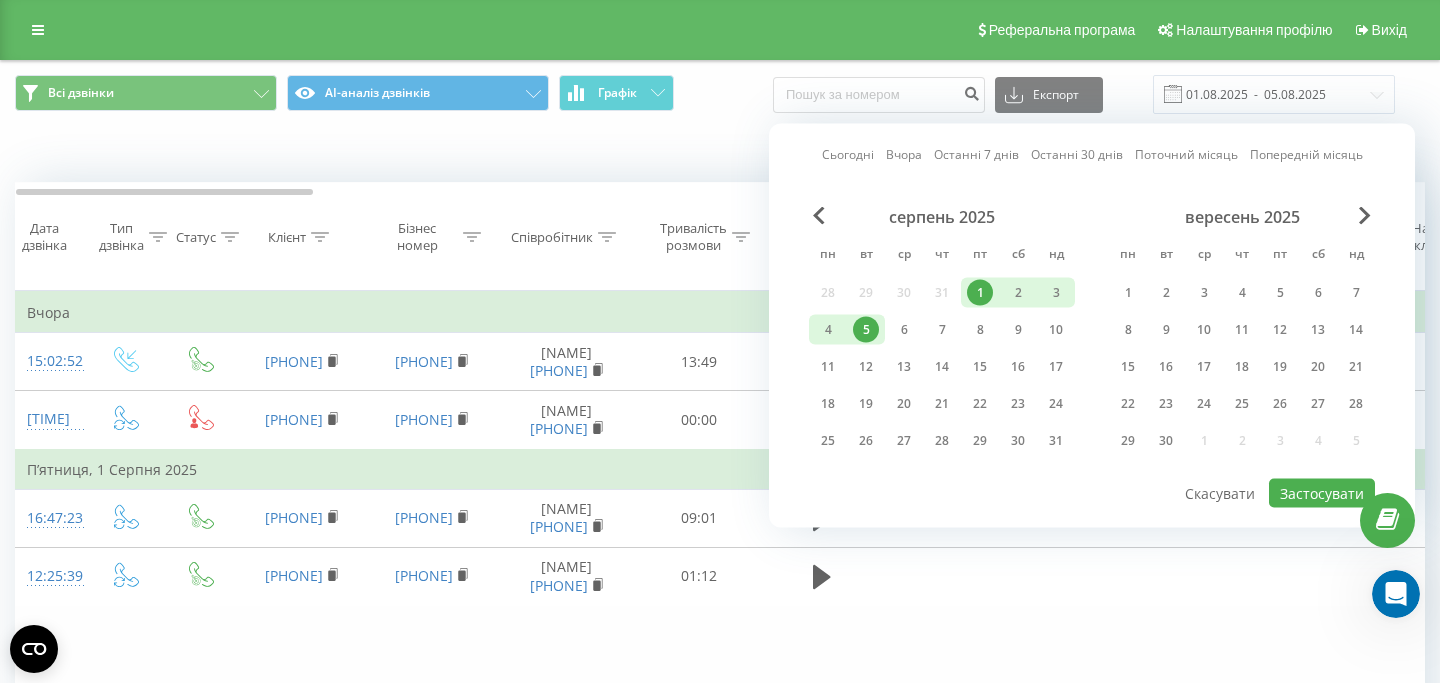 click on "Коли дані можуть відрізнятися вiд інших систем" at bounding box center (720, 152) 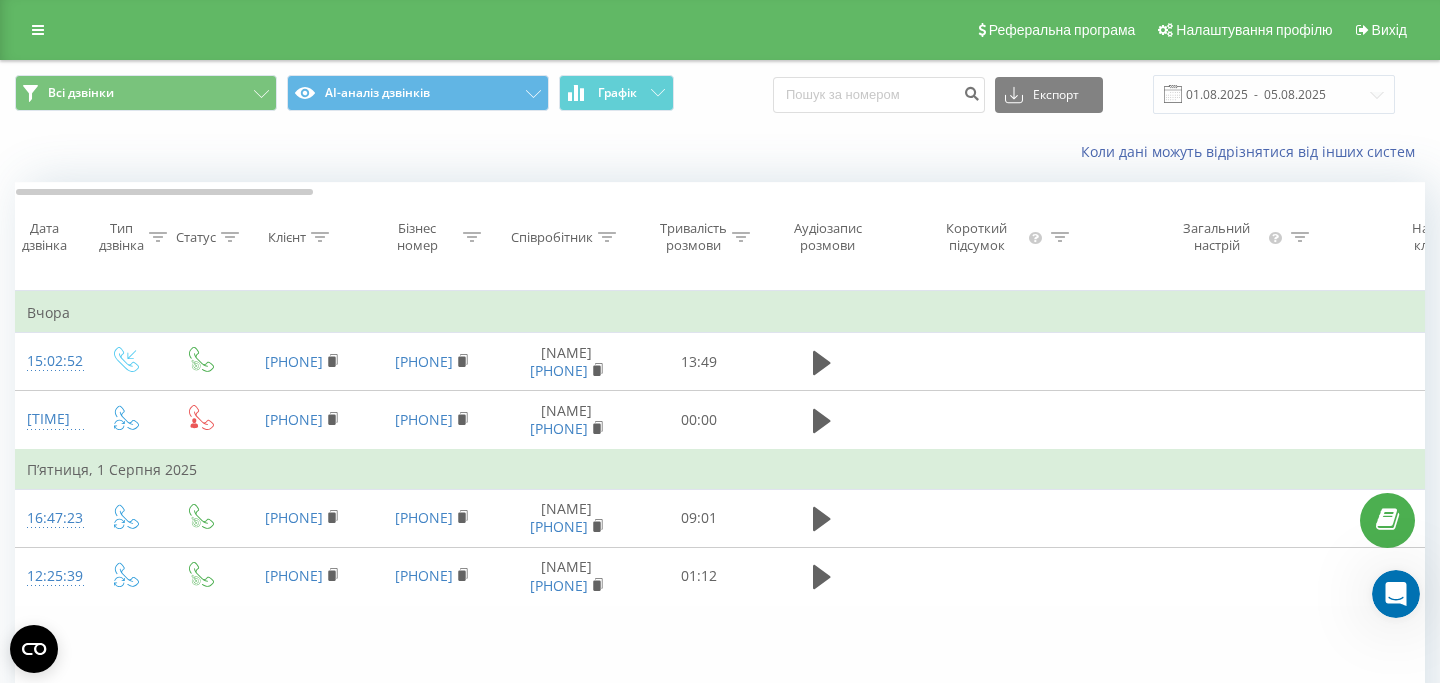 click on "Всі дзвінки AI-аналіз дзвінків Графік" at bounding box center [360, 94] 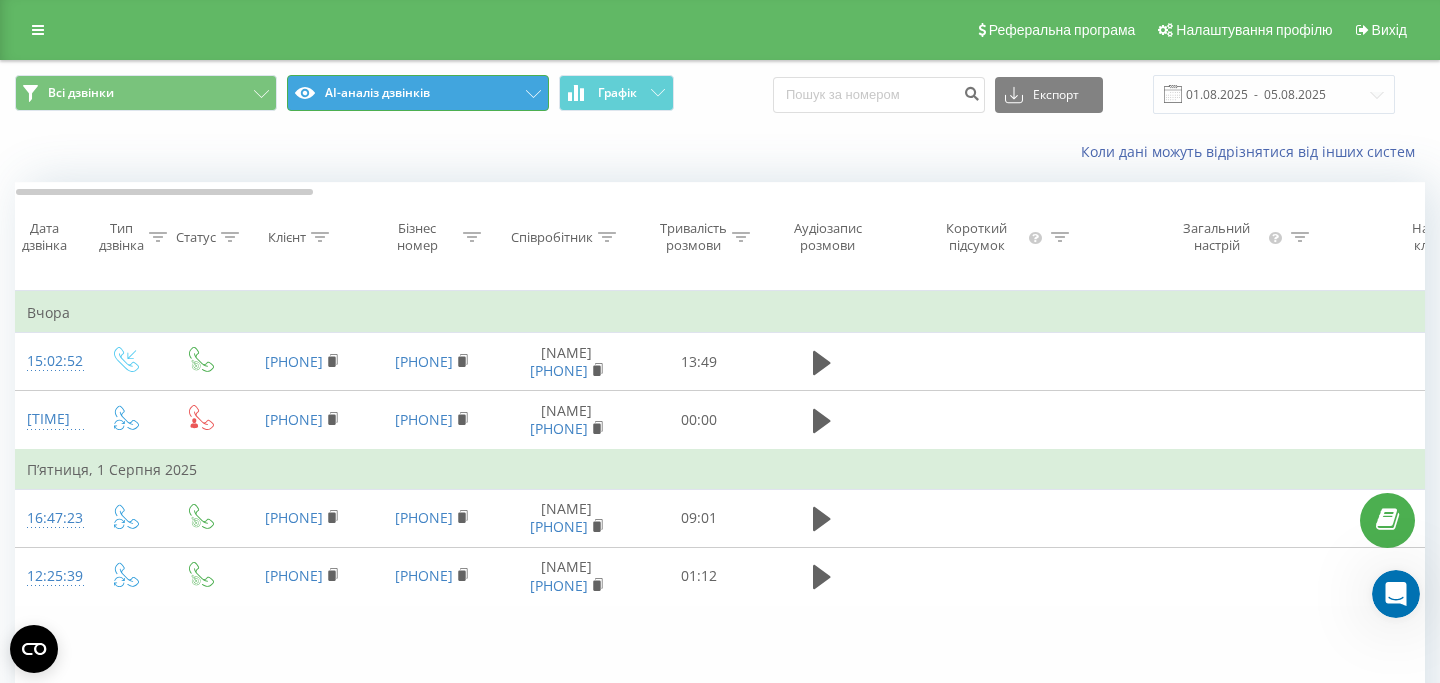 click on "AI-аналіз дзвінків" at bounding box center (418, 93) 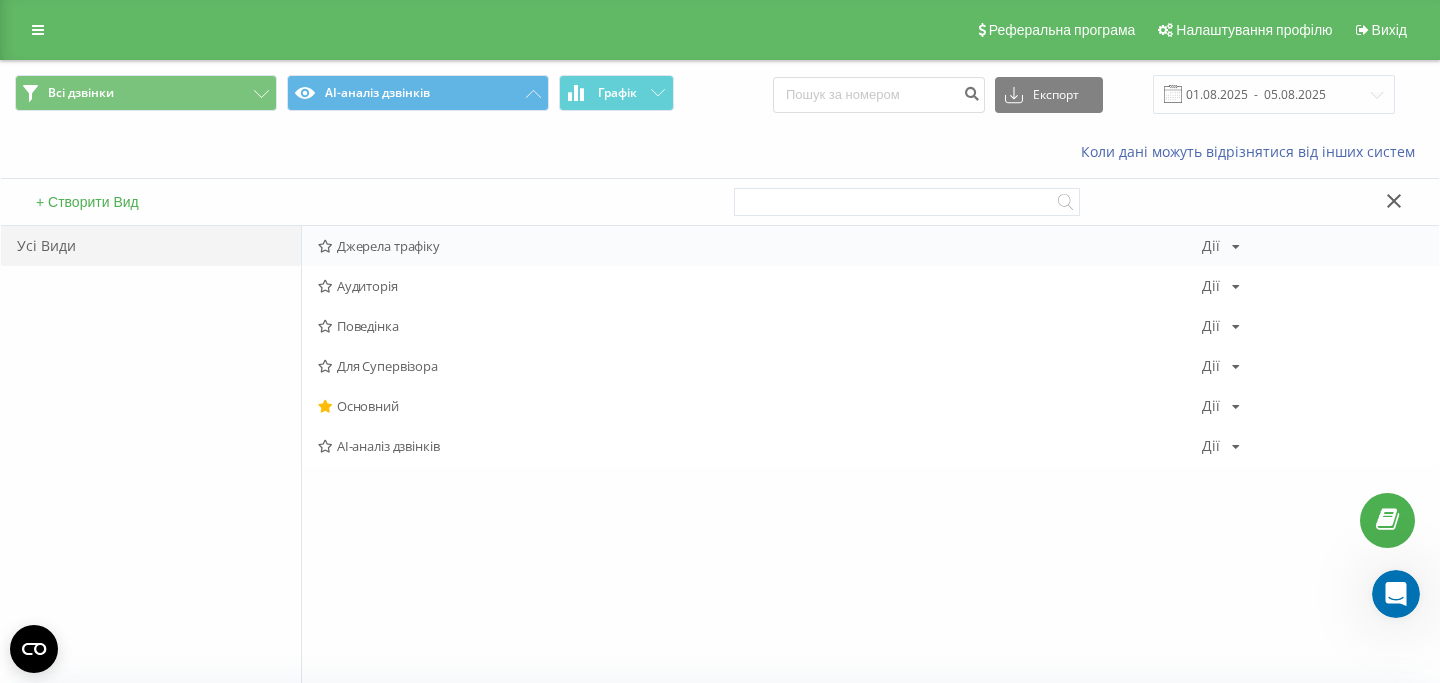 click on "Джерела трафіку" at bounding box center (760, 246) 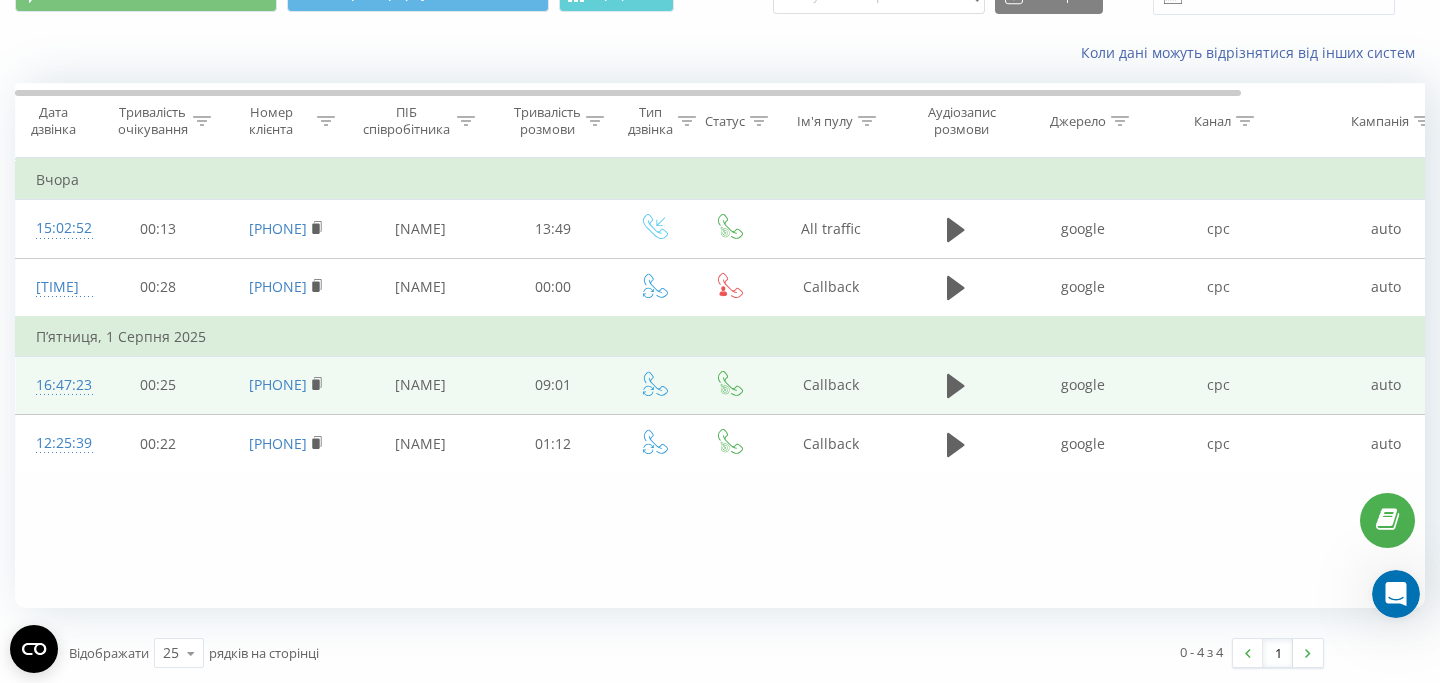 scroll, scrollTop: 0, scrollLeft: 0, axis: both 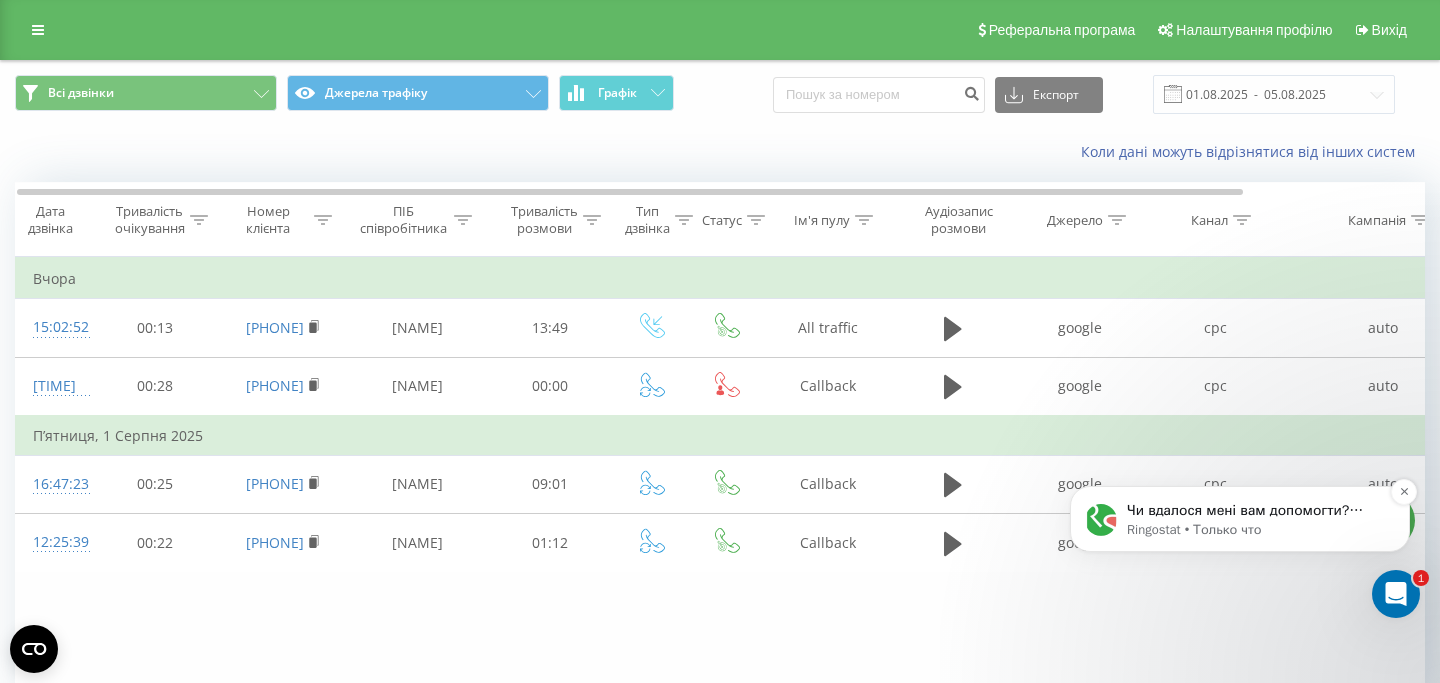 click on "Чи вдалося мені вам допомогти? Буду вдячний за відповідь." at bounding box center [1256, 511] 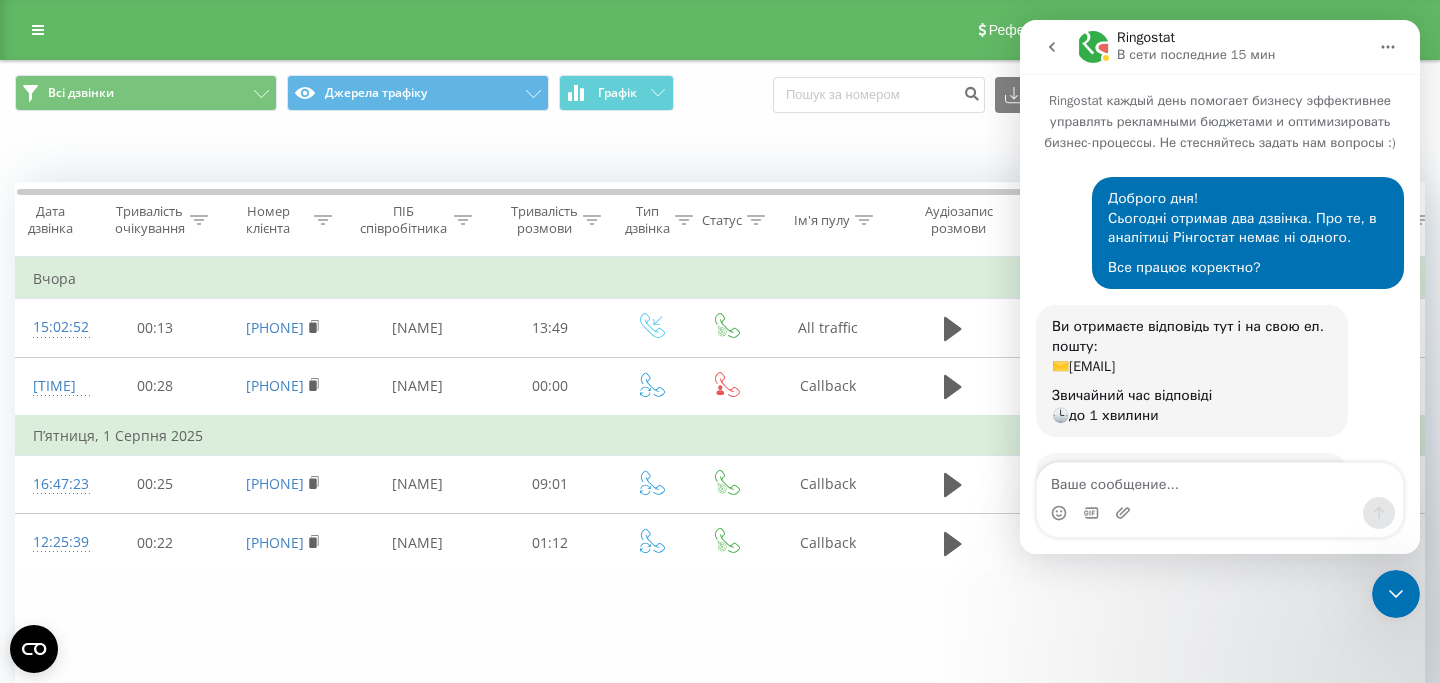 scroll, scrollTop: 3, scrollLeft: 0, axis: vertical 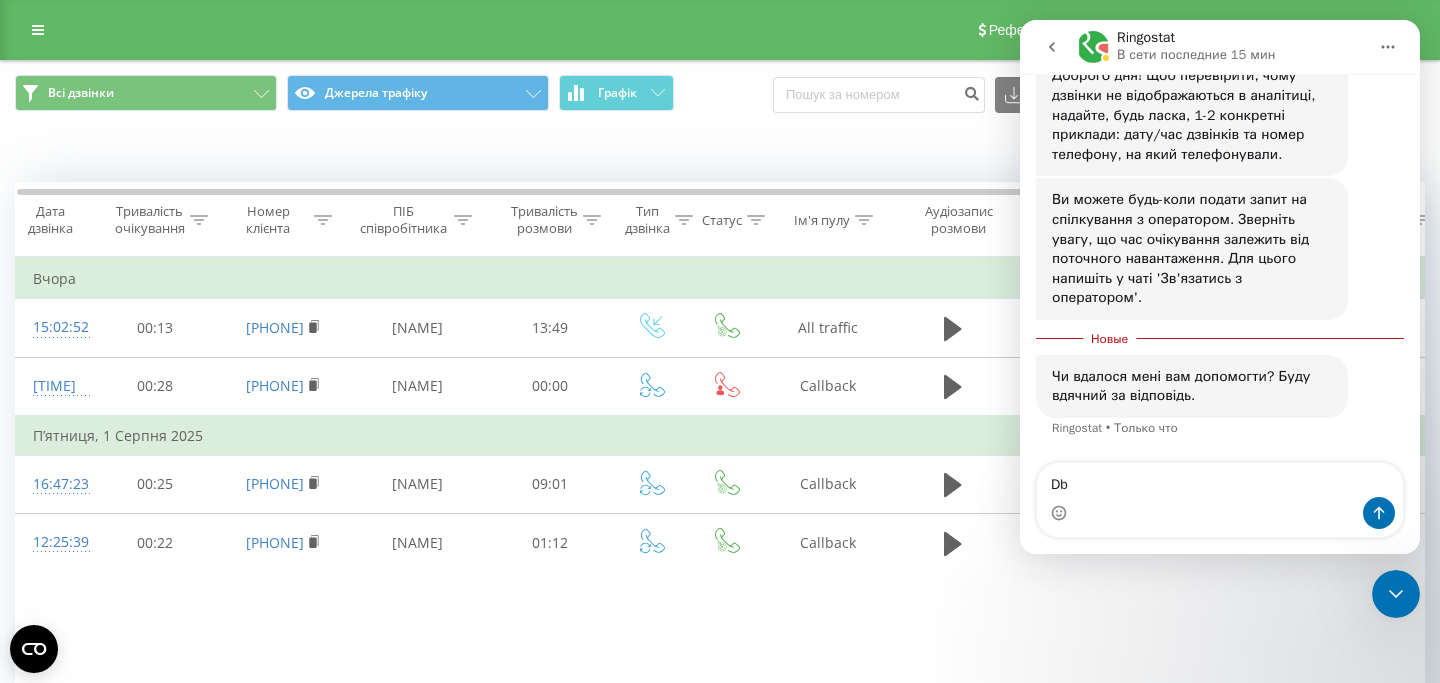type on "D" 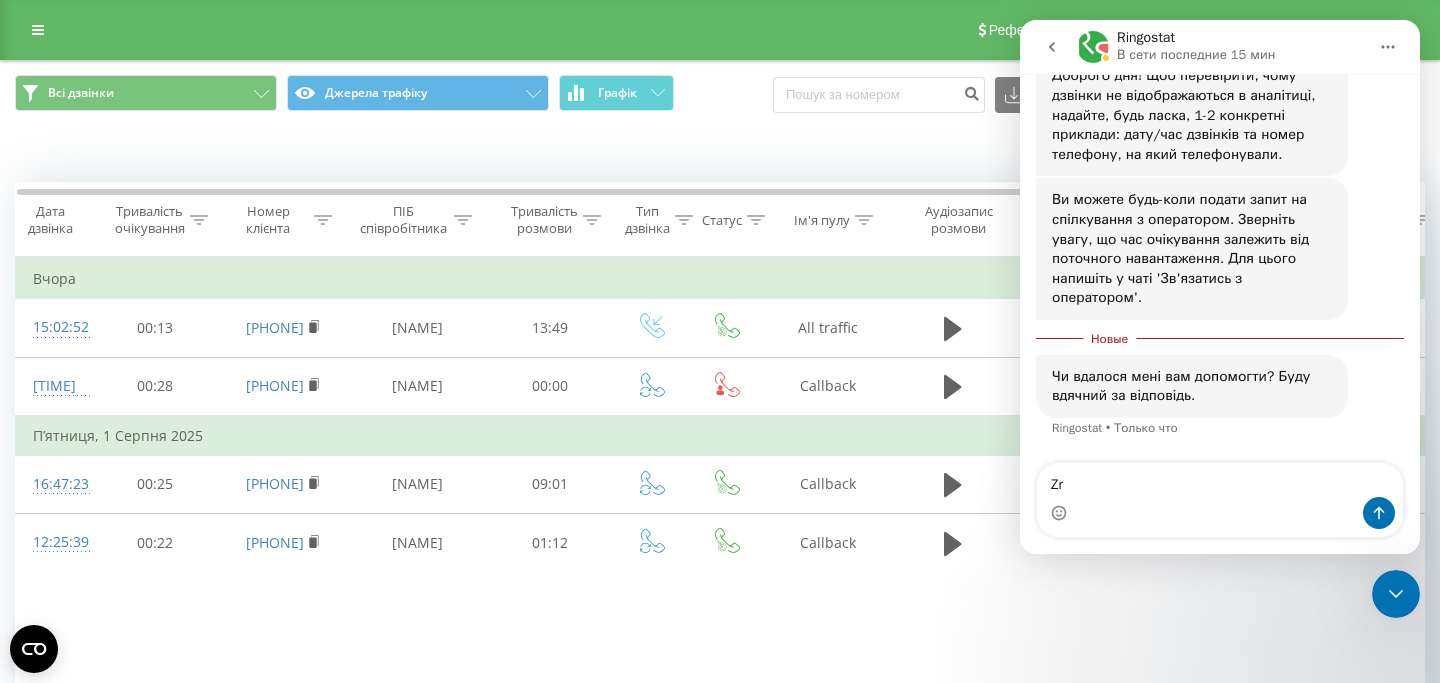 type on "Z" 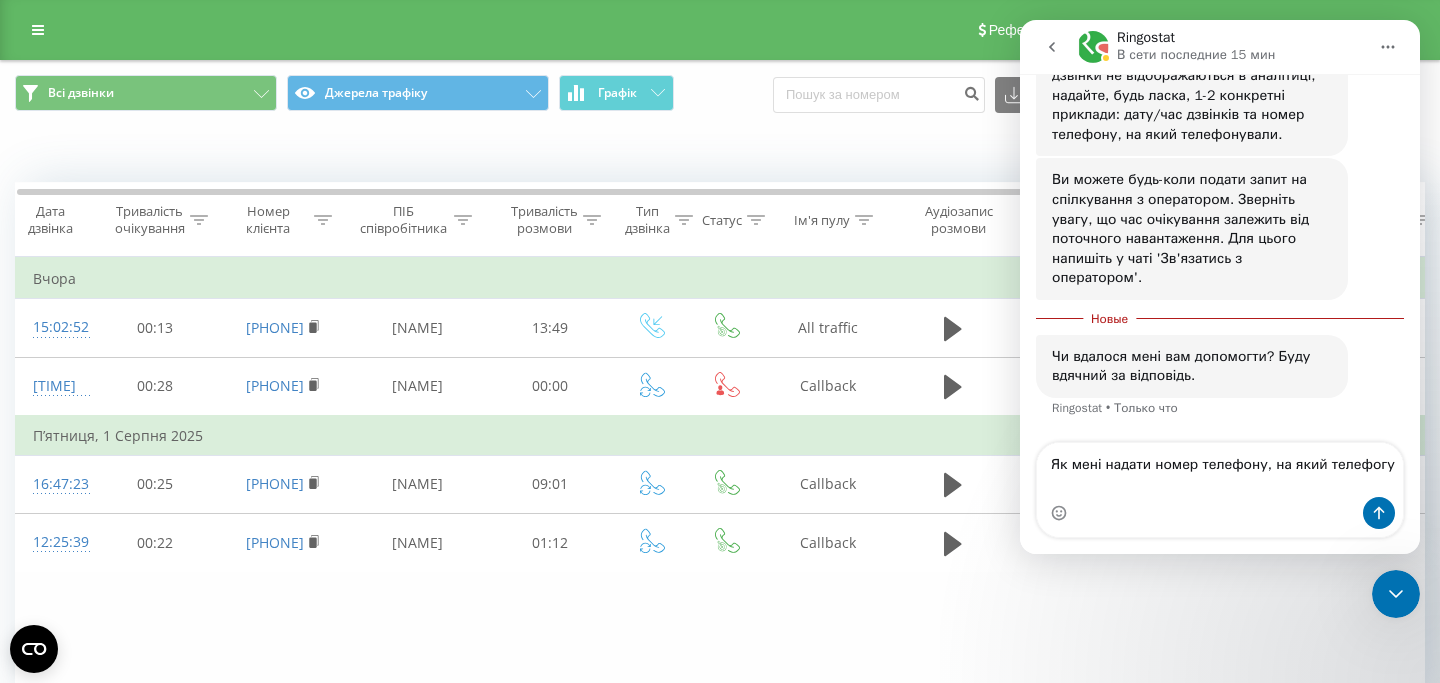 scroll, scrollTop: 417, scrollLeft: 0, axis: vertical 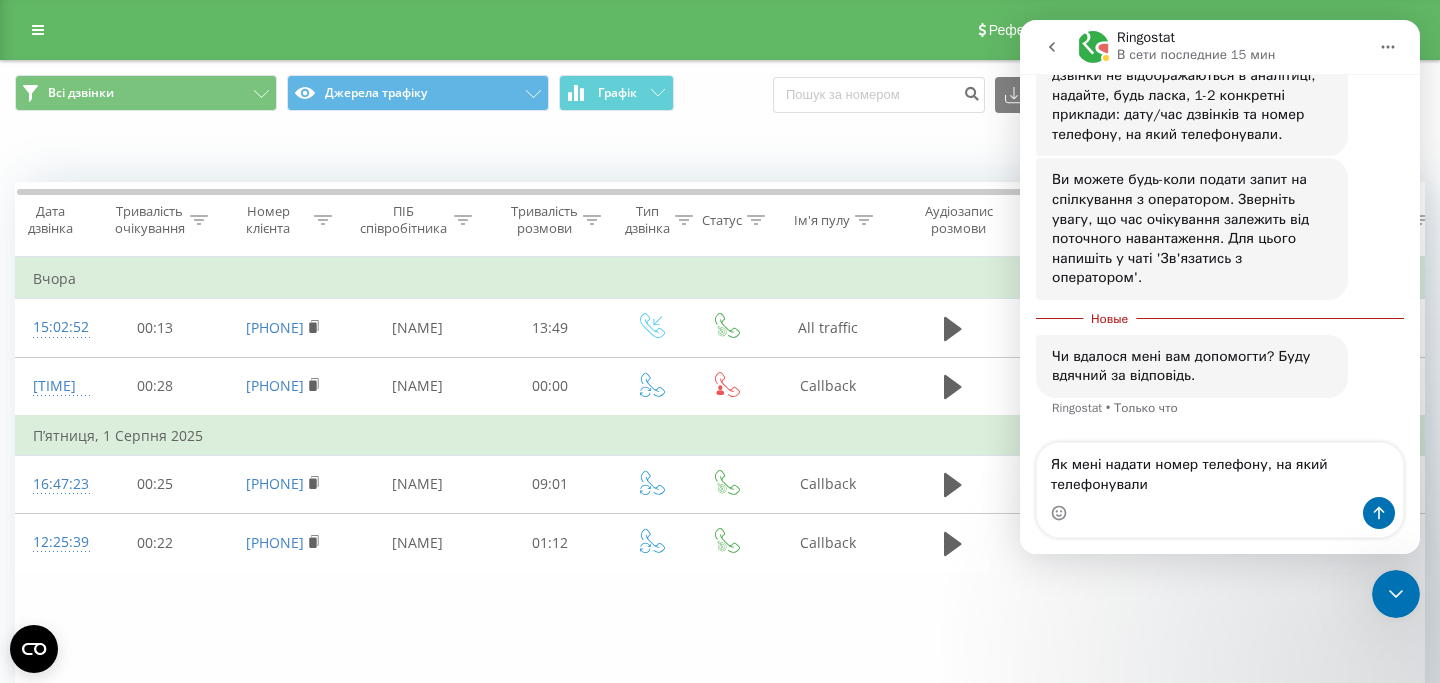 type on "Як мені надати номер телефону, на який телефонували?" 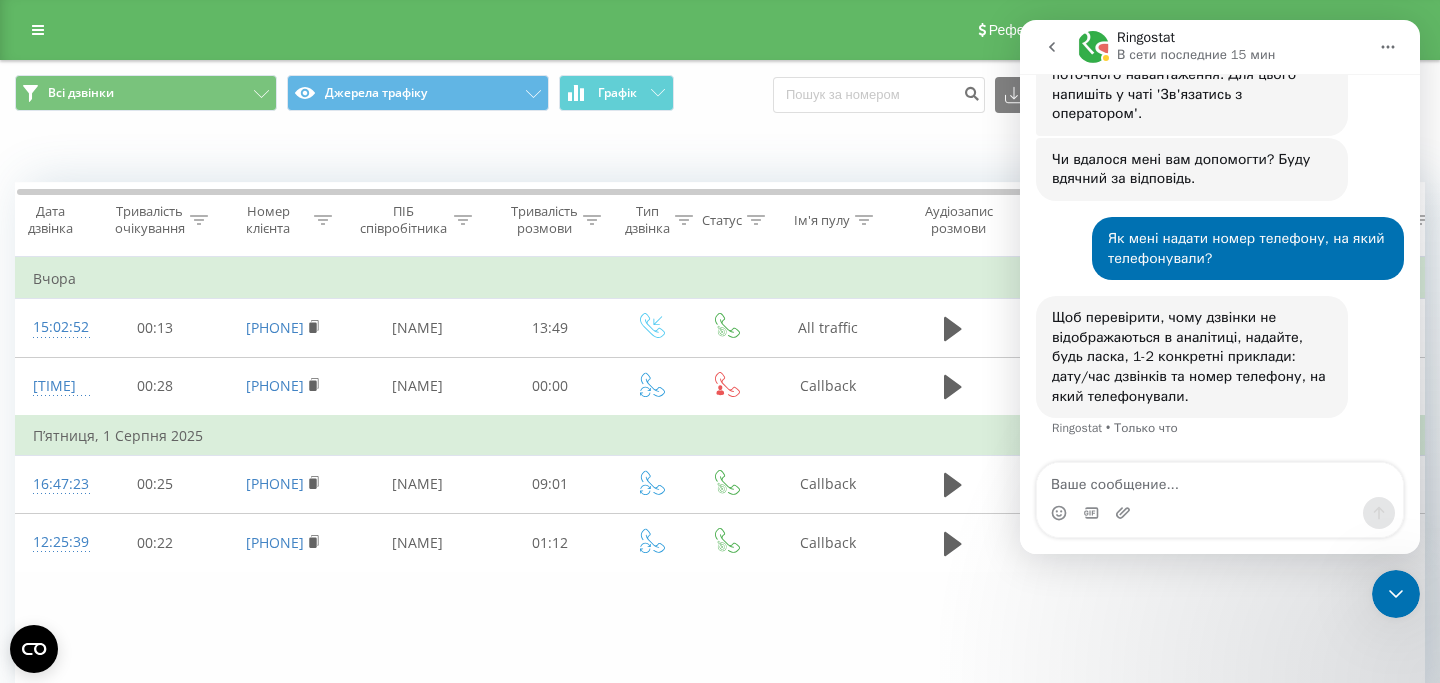 scroll, scrollTop: 601, scrollLeft: 0, axis: vertical 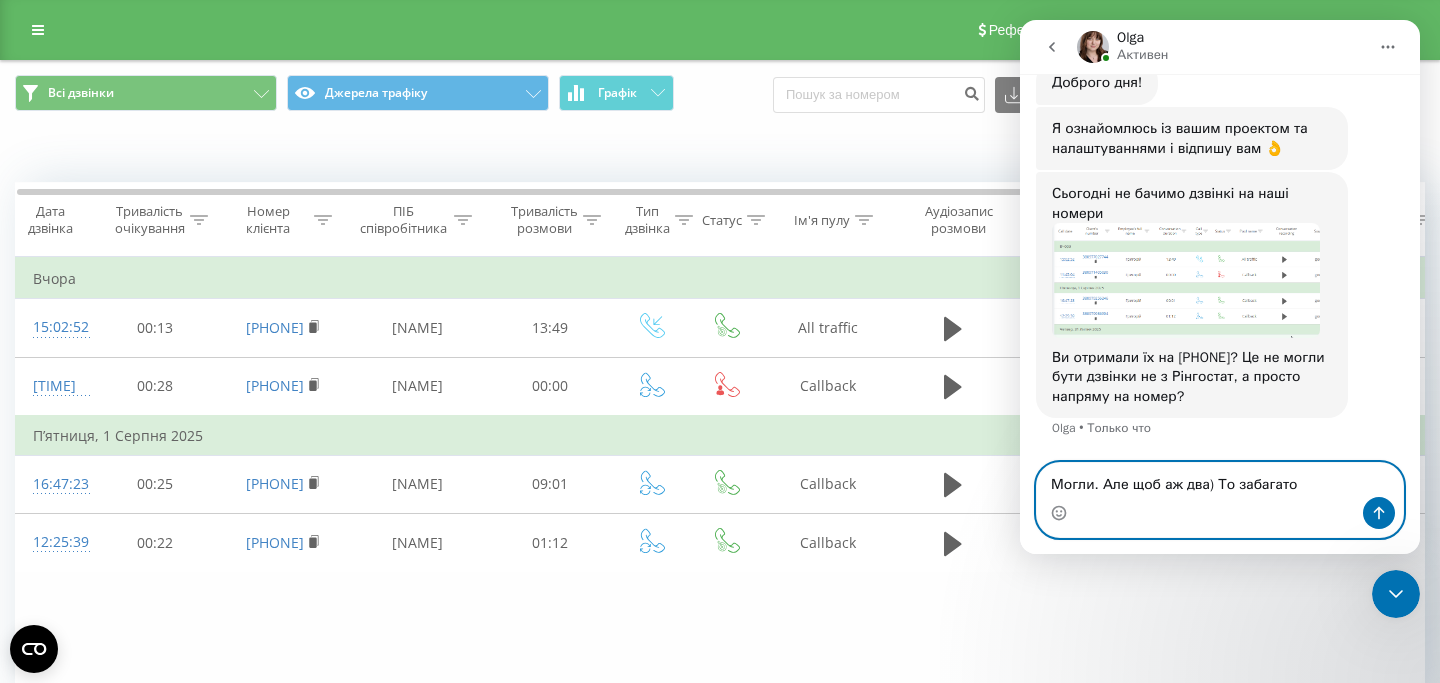 type on "Могли. Але щоб аж два) То забагато)" 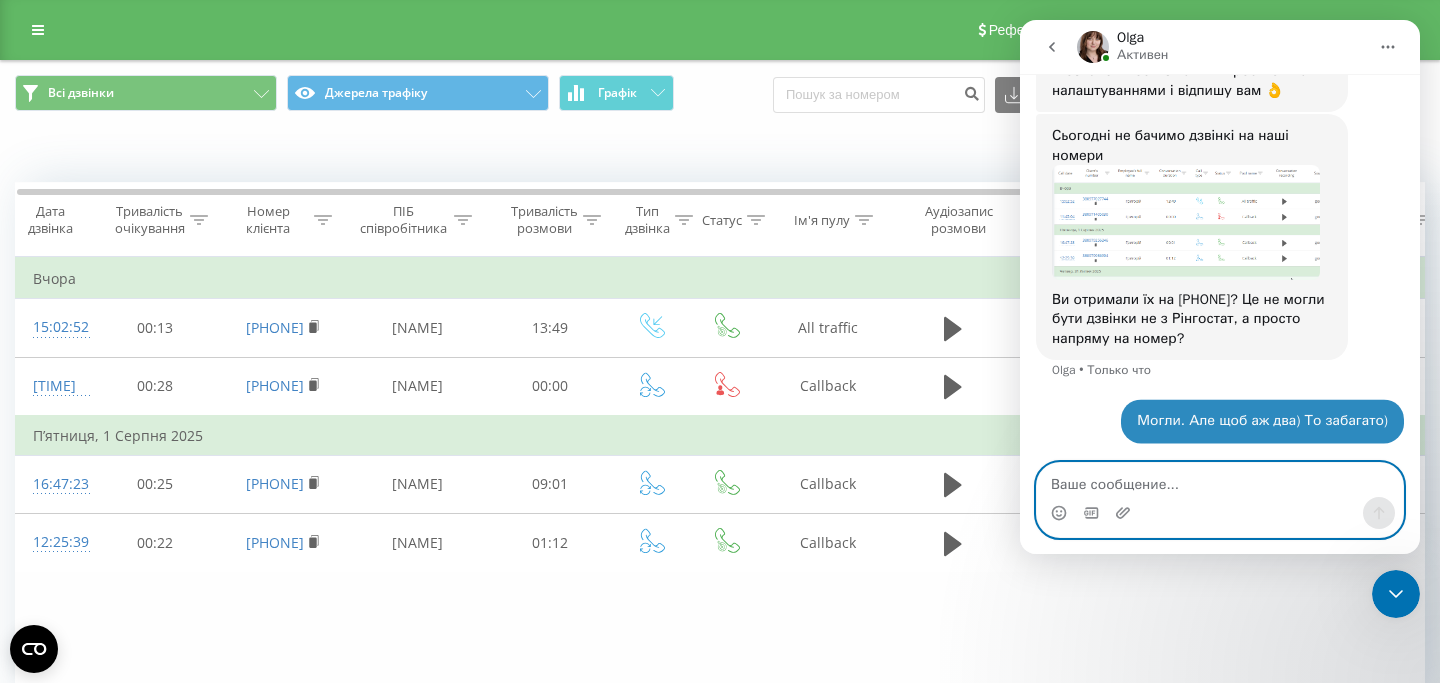 scroll, scrollTop: 1099, scrollLeft: 0, axis: vertical 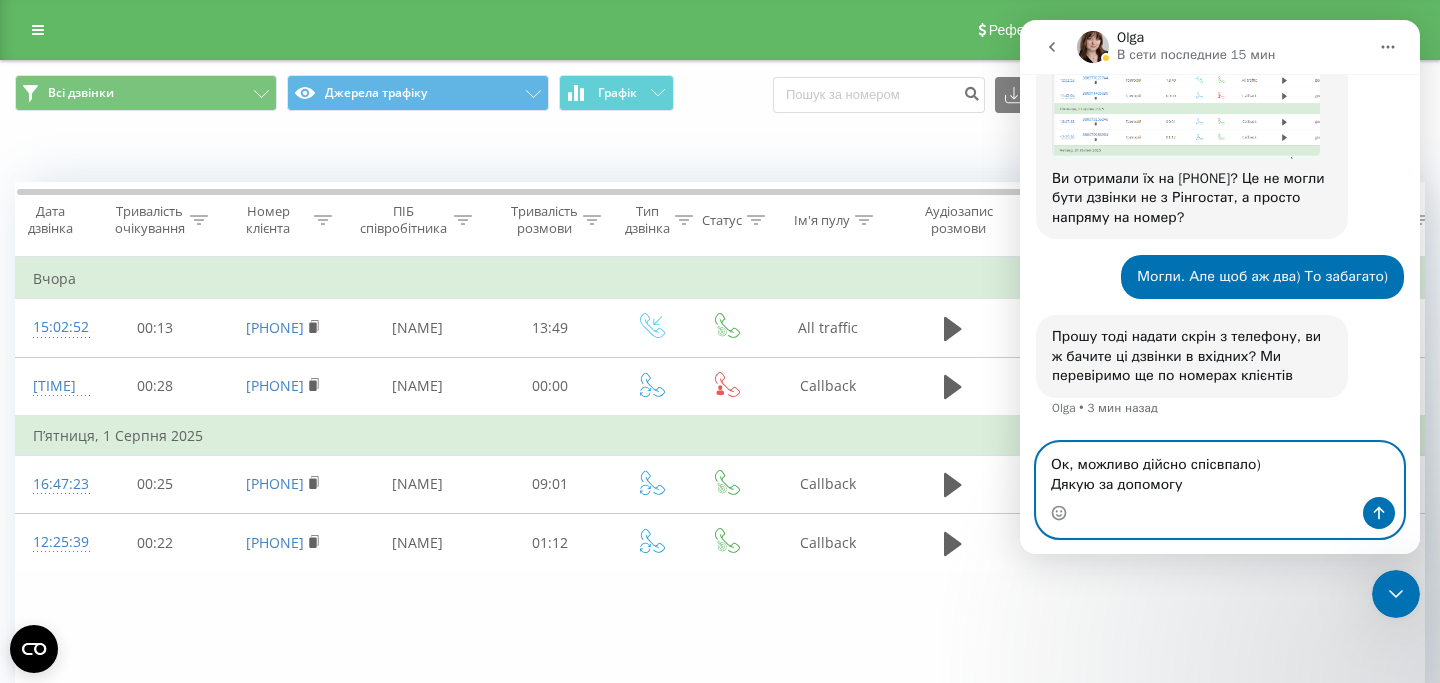 type on "Ок, можливо дійсно спісвпало)
Дякую за допомогу!" 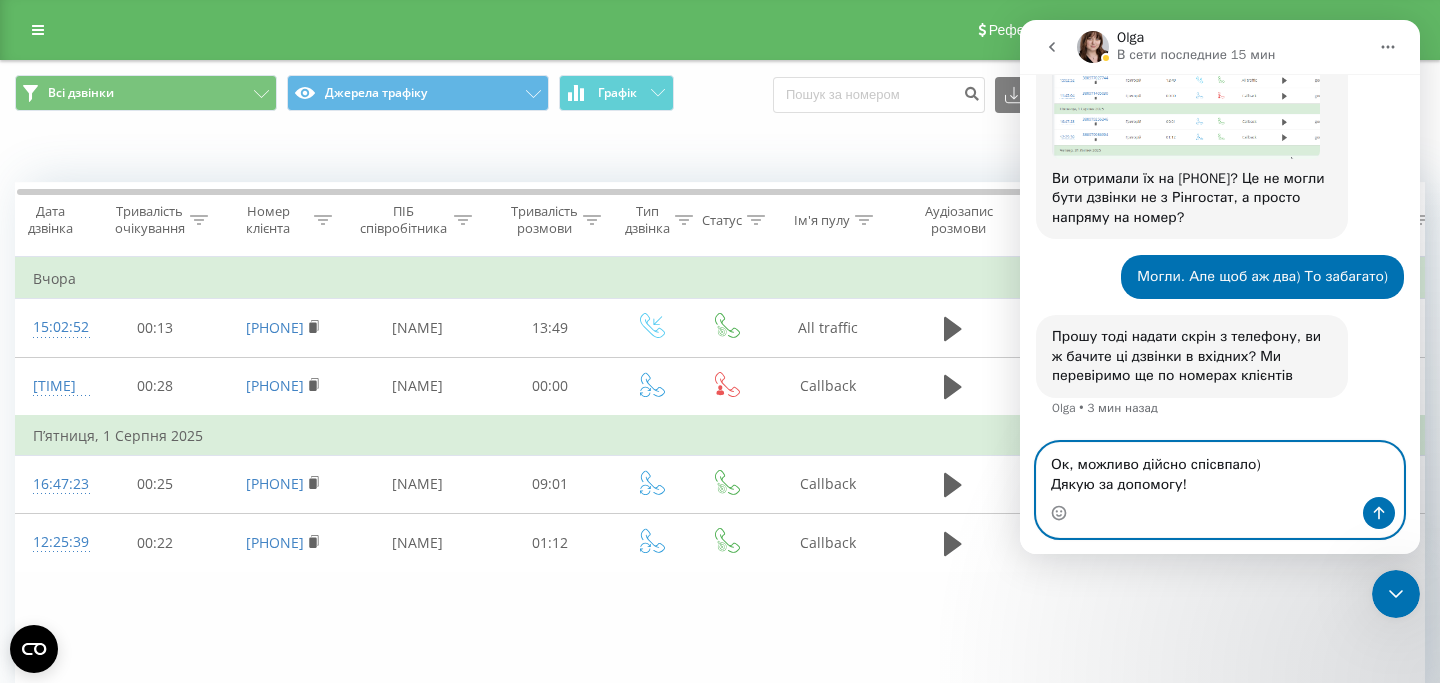 type 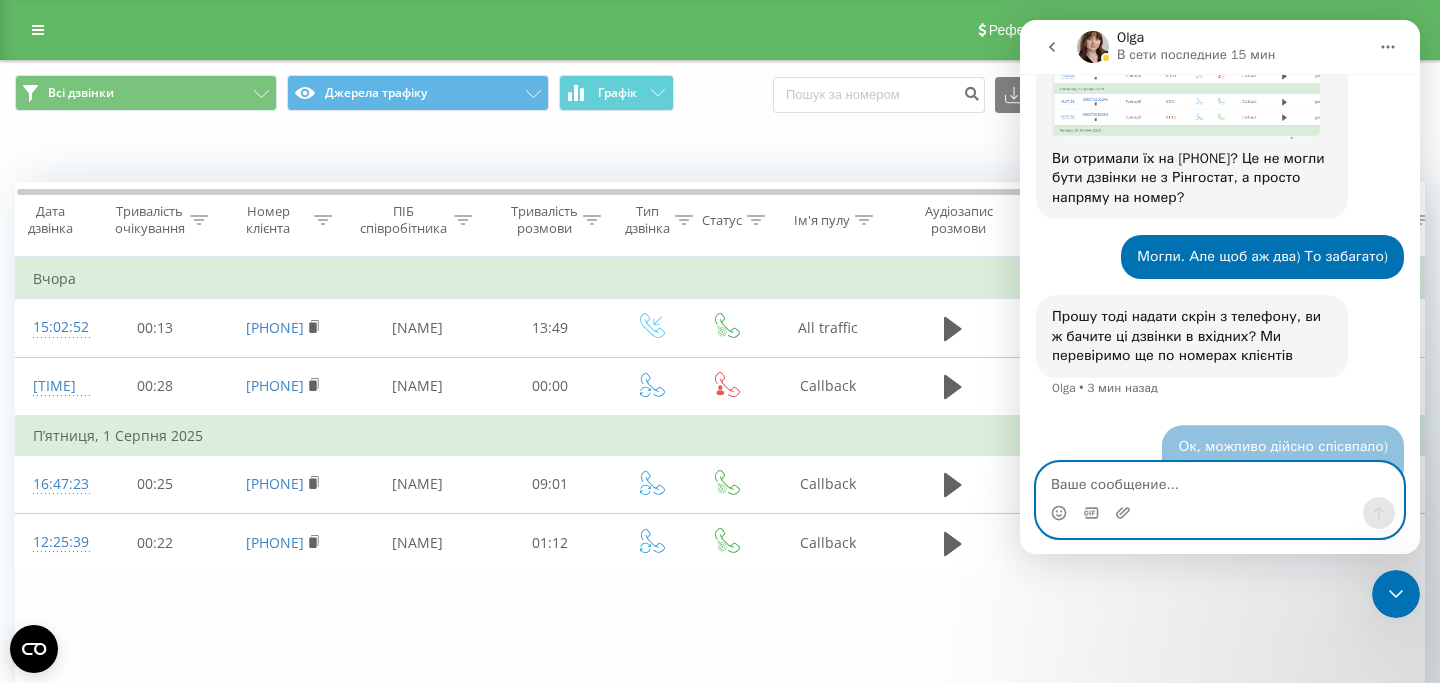 scroll, scrollTop: 1277, scrollLeft: 0, axis: vertical 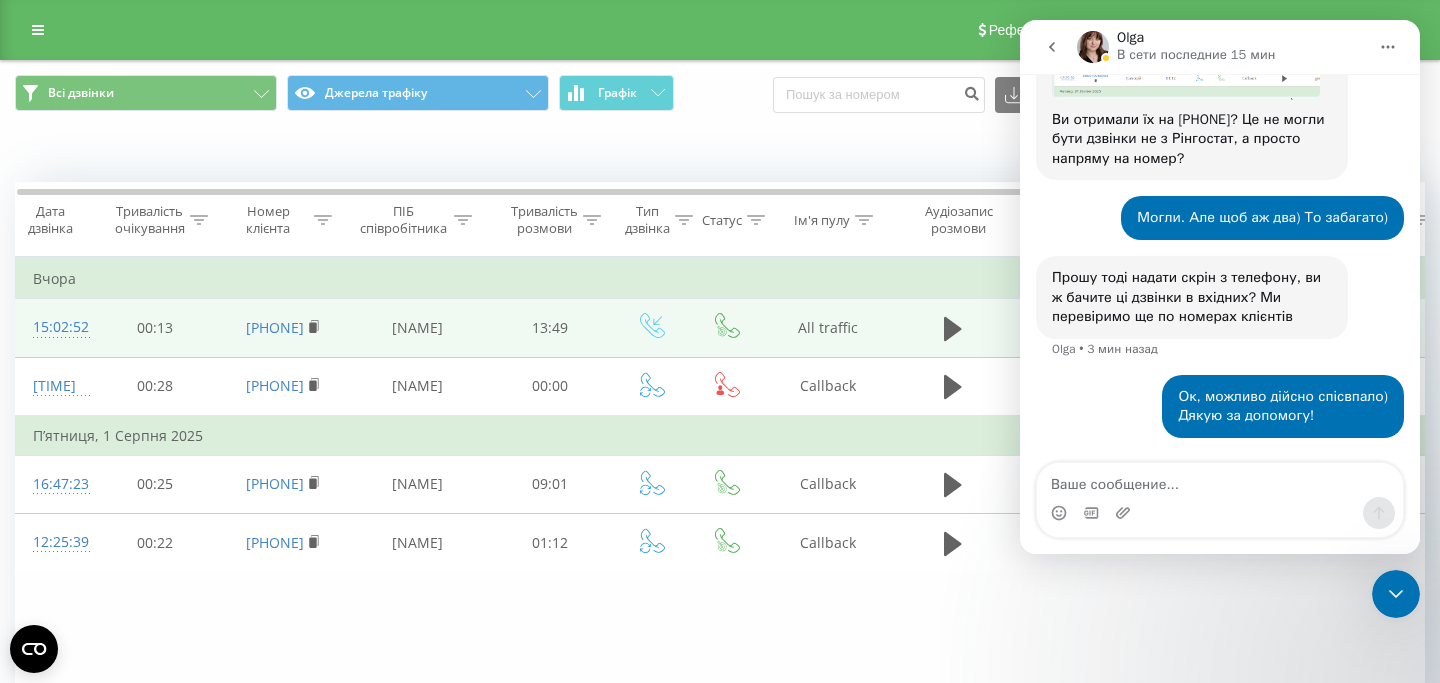 click on "15:02:52" at bounding box center (53, 327) 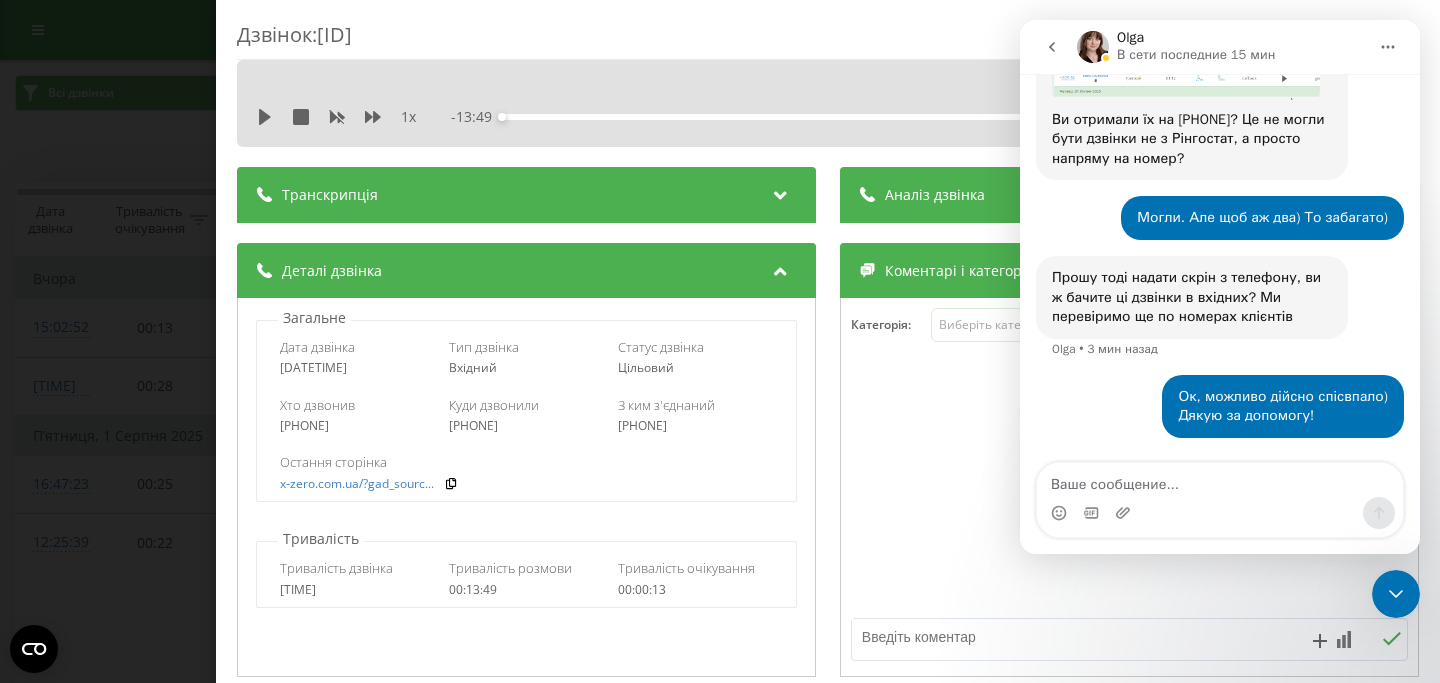 click at bounding box center [1052, 47] 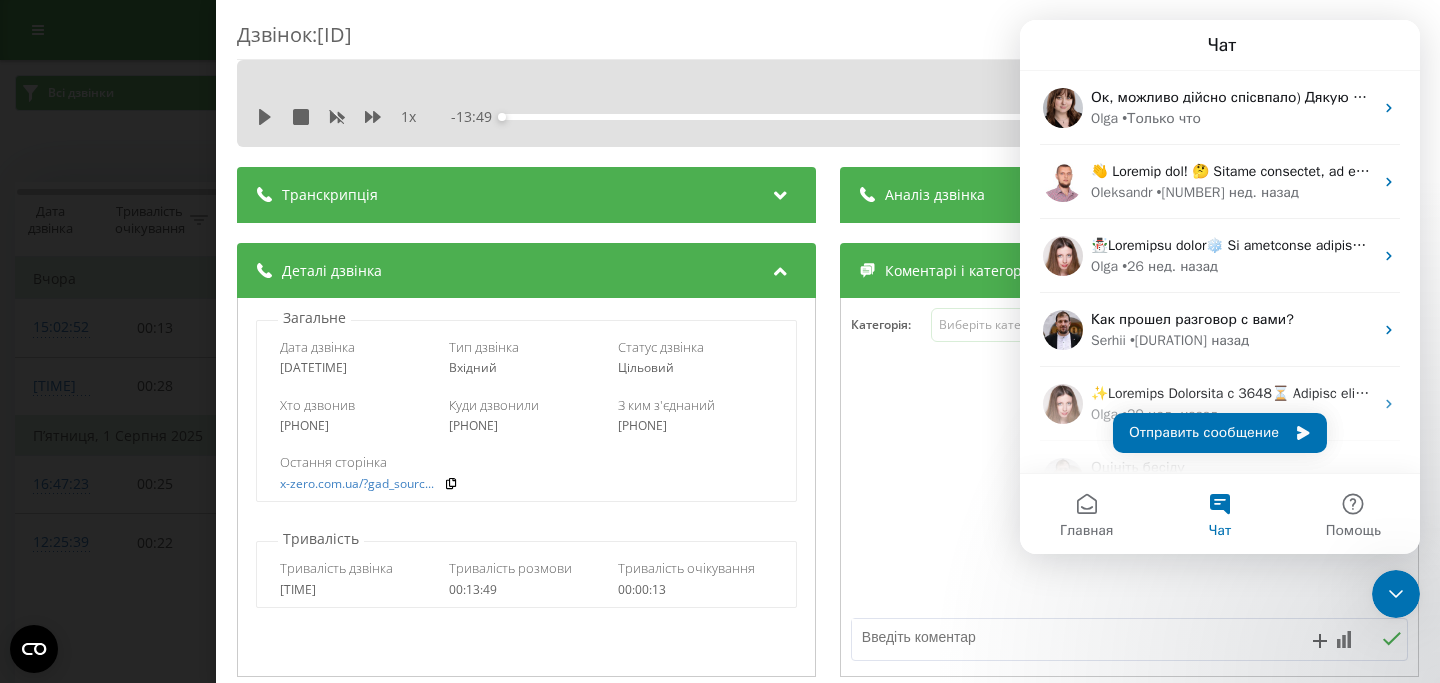 click 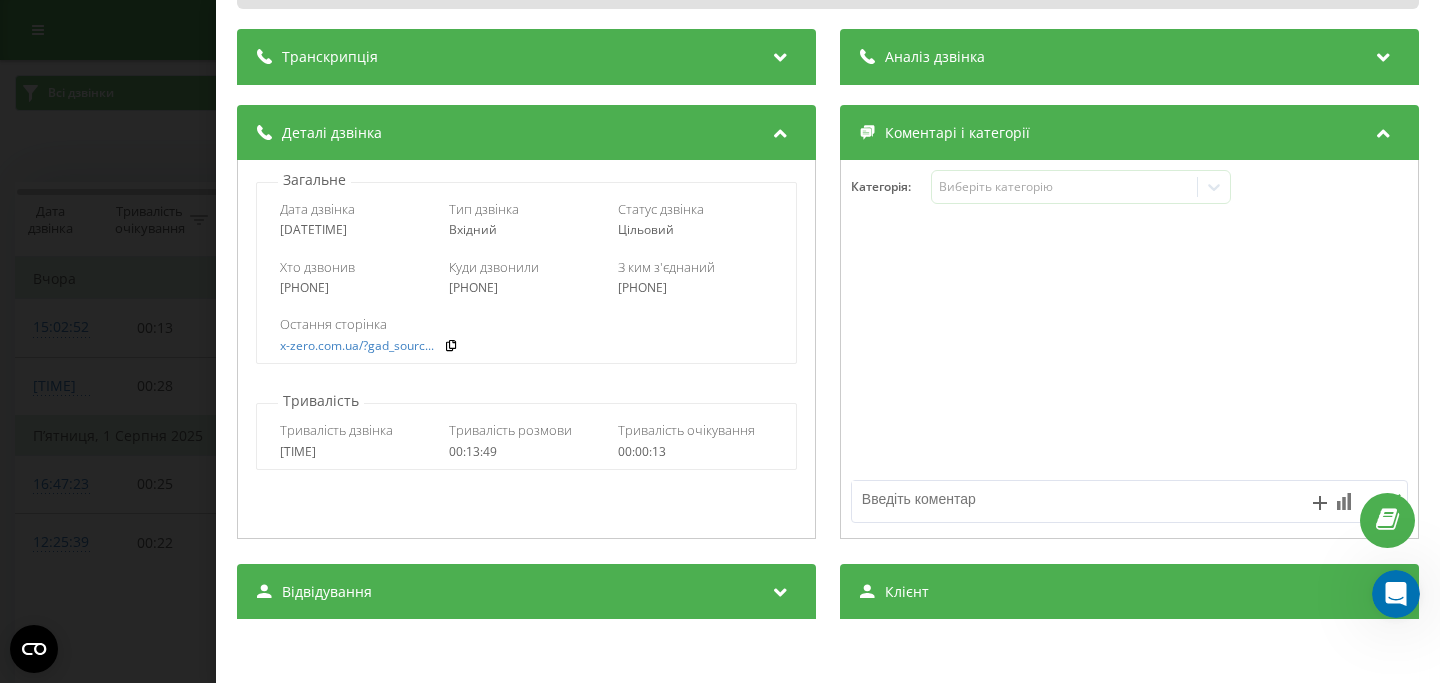 scroll, scrollTop: 139, scrollLeft: 0, axis: vertical 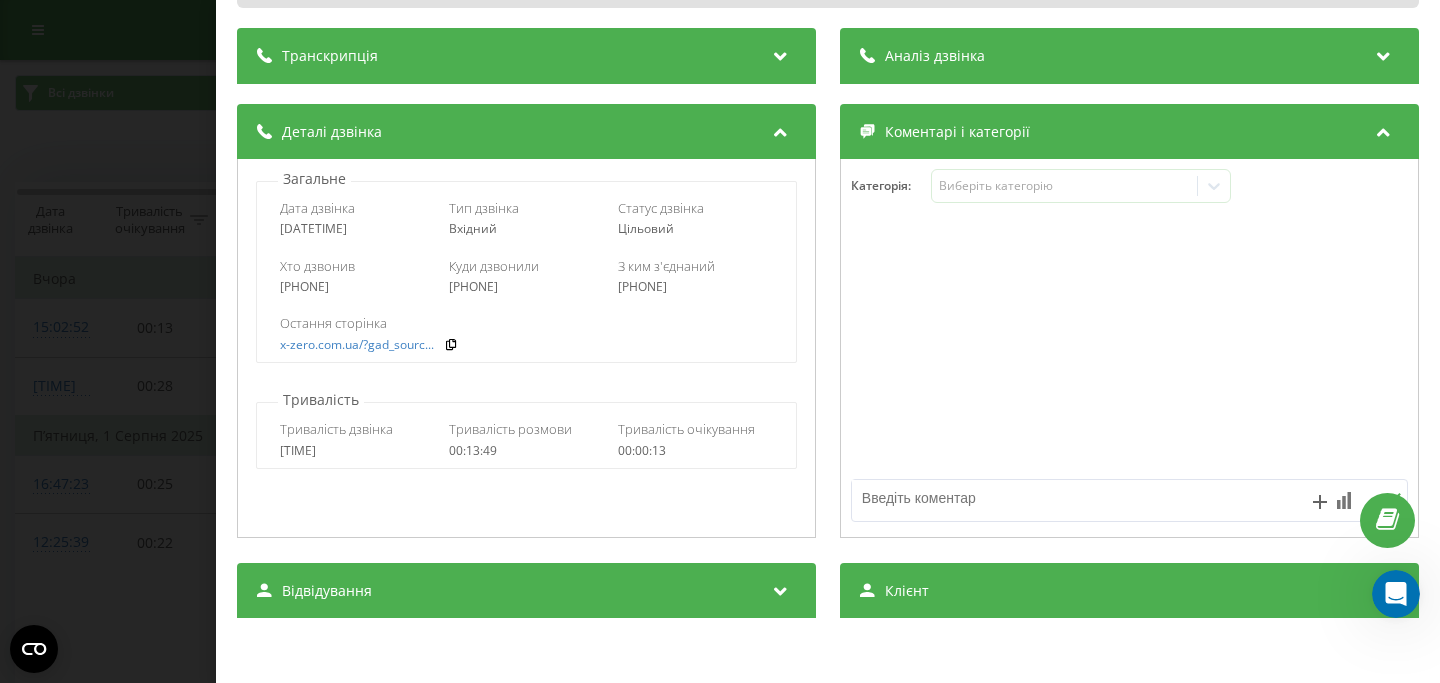 click on "Дзвінок :  ua5_-1754308972.10858246   1 x  - 13:49 00:00   00:00   Транскрипція Для AI-аналізу майбутніх дзвінків  налаштуйте та активуйте профіль на сторінці . Якщо профіль вже є і дзвінок відповідає його умовам, оновіть сторінку через 10 хвилин - AI аналізує поточний дзвінок. Аналіз дзвінка Для AI-аналізу майбутніх дзвінків  налаштуйте та активуйте профіль на сторінці . Якщо профіль вже є і дзвінок відповідає його умовам, оновіть сторінку через 10 хвилин - AI аналізує поточний дзвінок. Деталі дзвінка Загальне Дата дзвінка 2025-08-04 15:02:52 Тип дзвінка Вхідний Статус дзвінка Цільовий [PHONE] :" at bounding box center (720, 341) 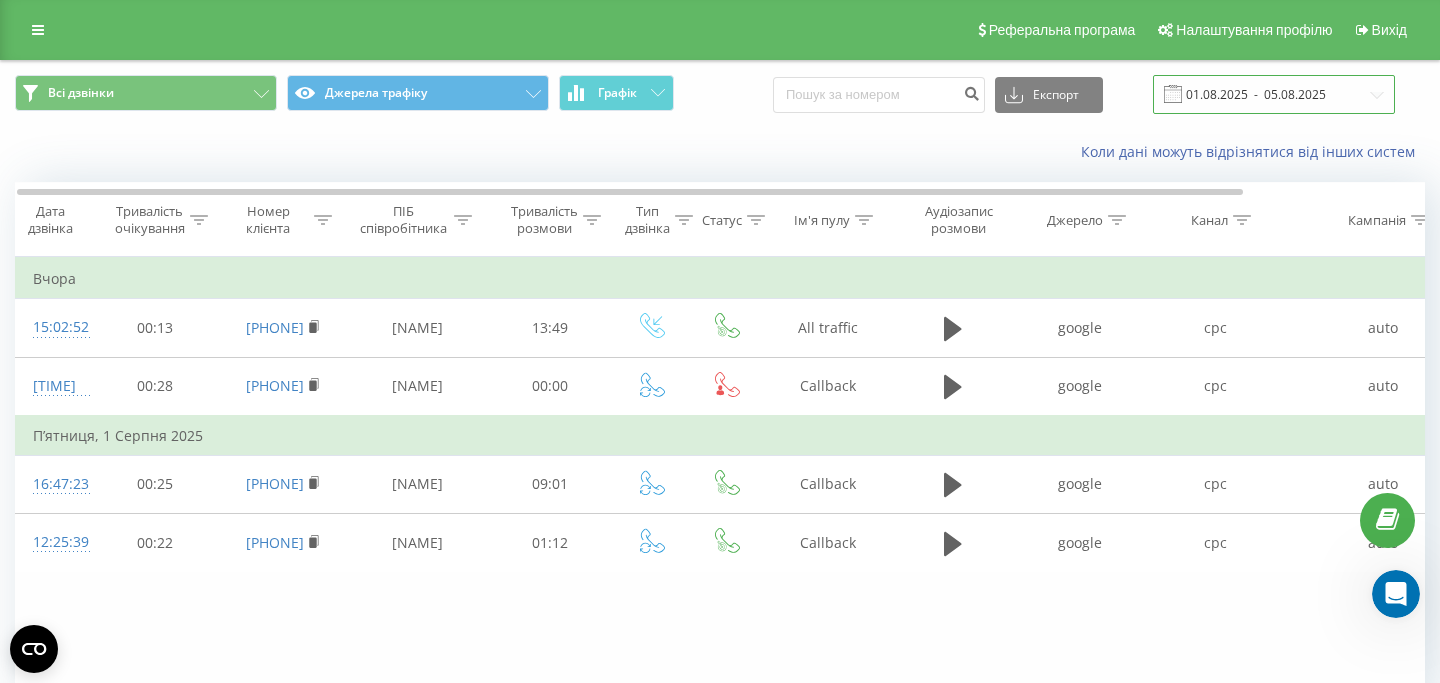 click on "01.08.2025  -  05.08.2025" at bounding box center (1274, 94) 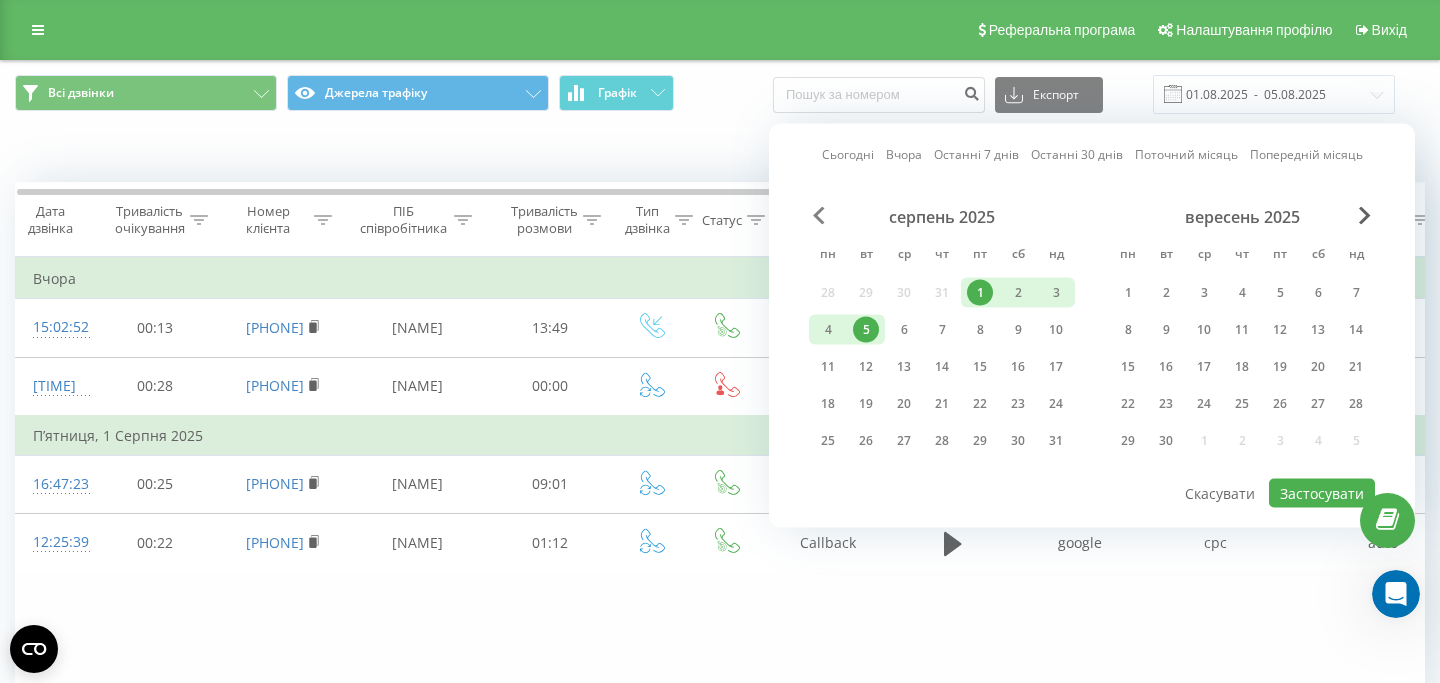 click at bounding box center (819, 216) 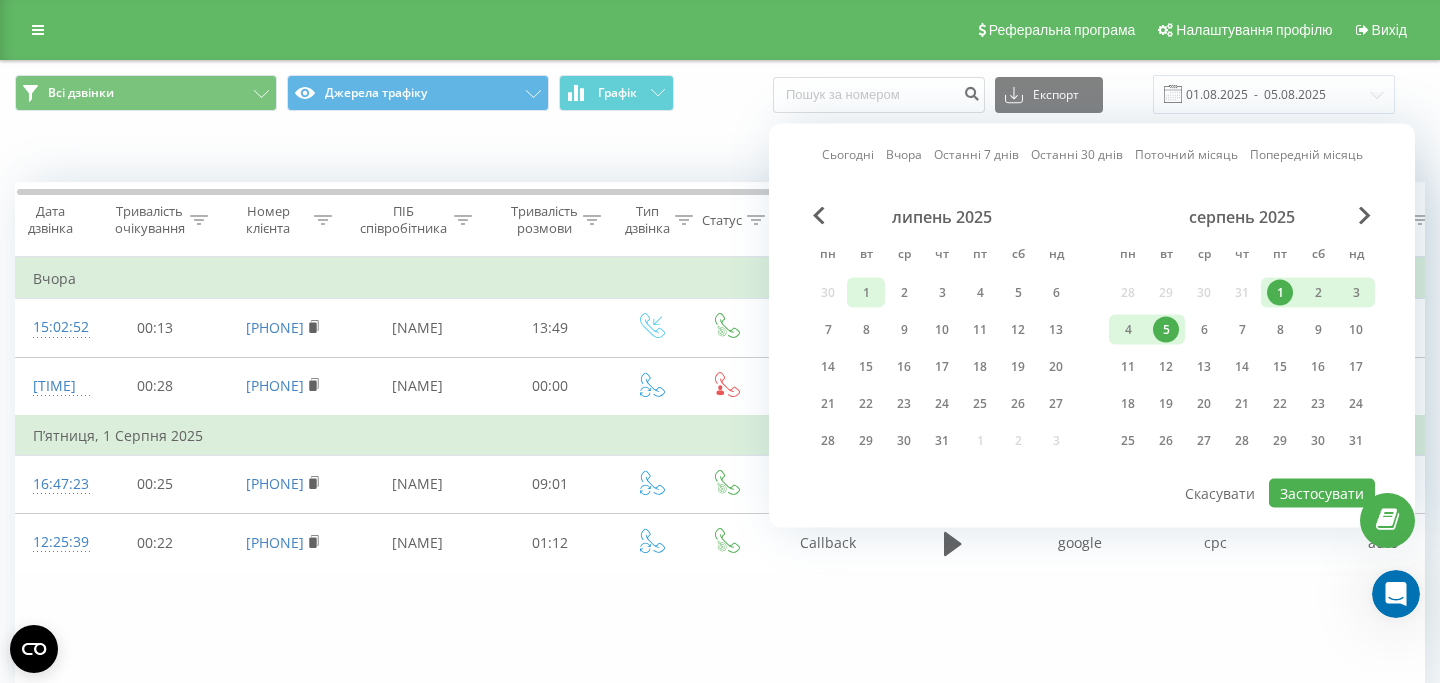 click on "1" at bounding box center [866, 293] 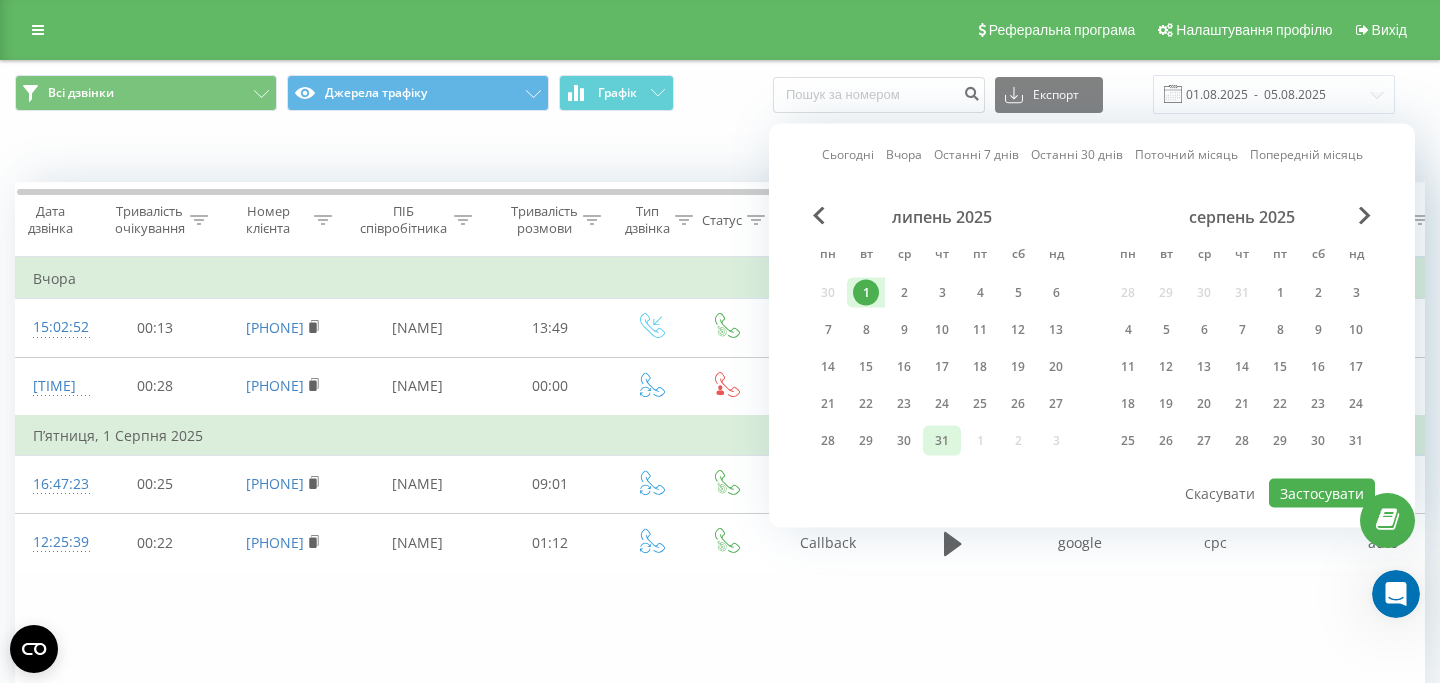 click on "31" at bounding box center [942, 441] 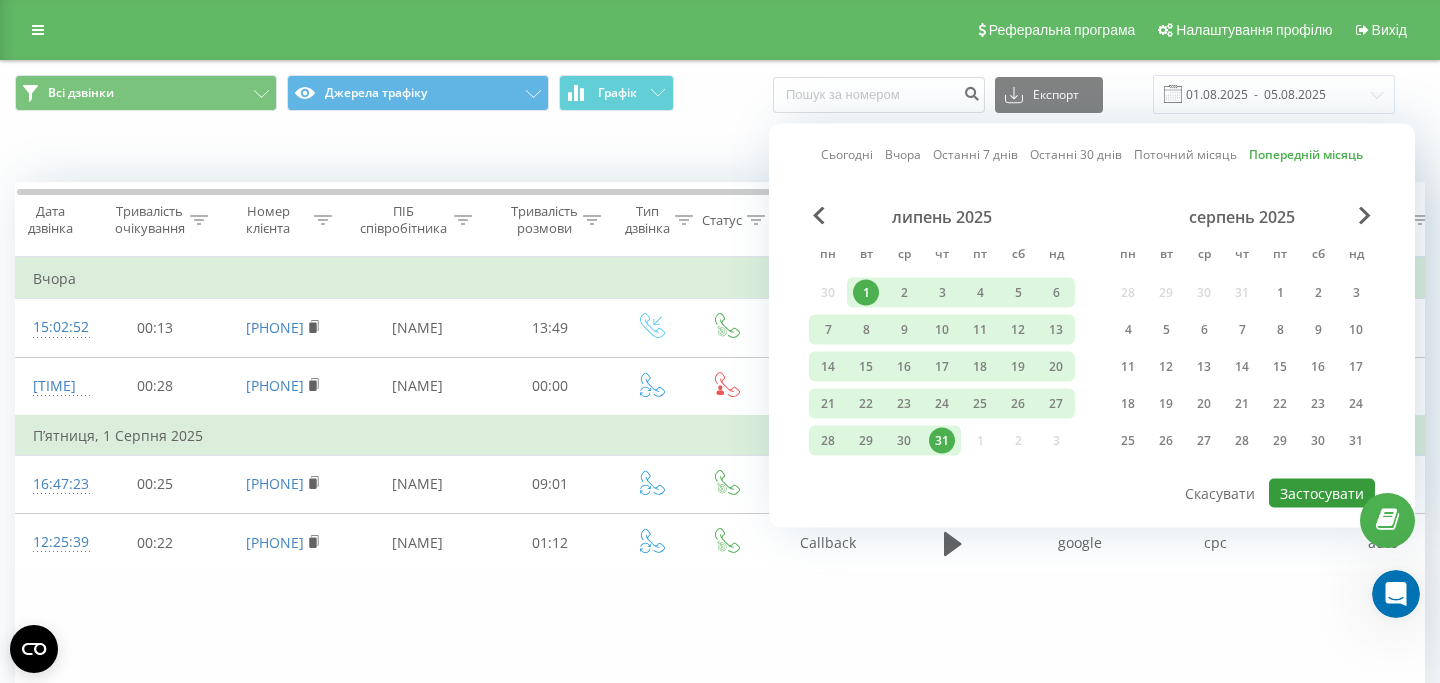 click on "Застосувати" at bounding box center (1322, 493) 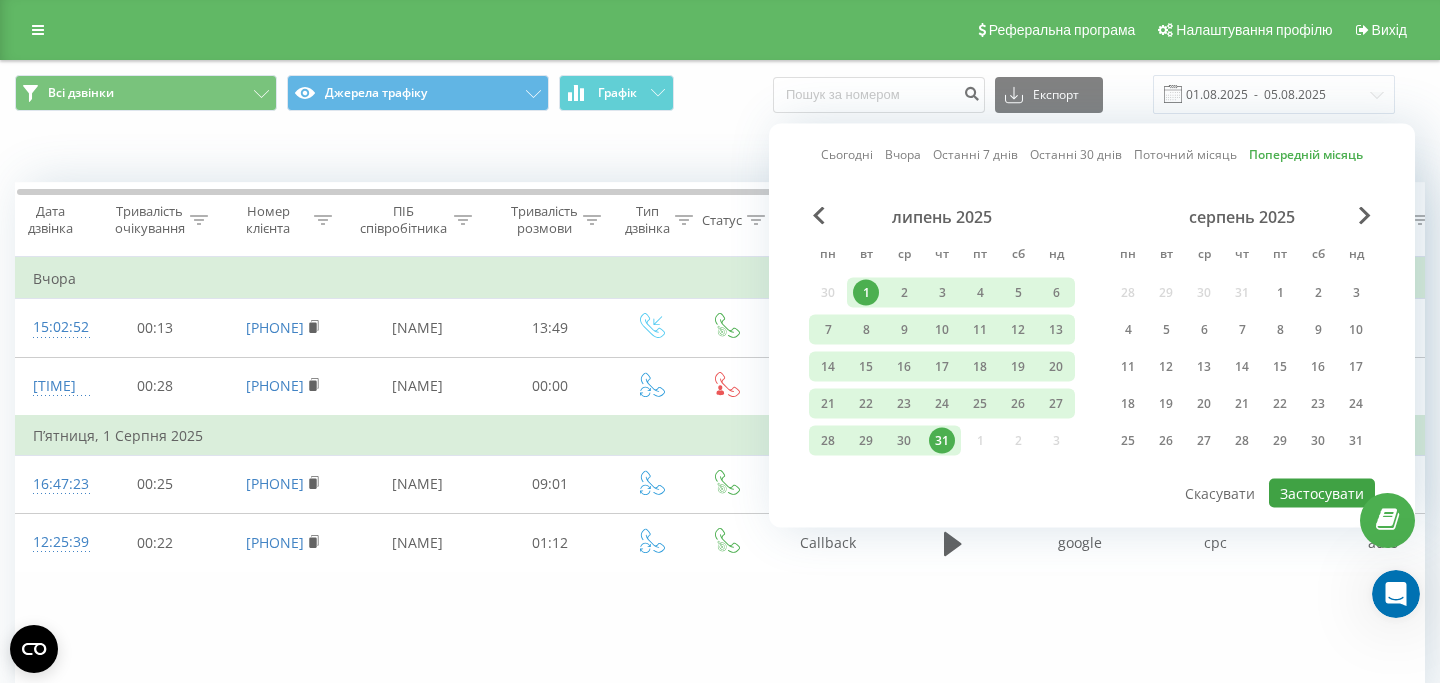type on "01.07.2025  -  31.07.2025" 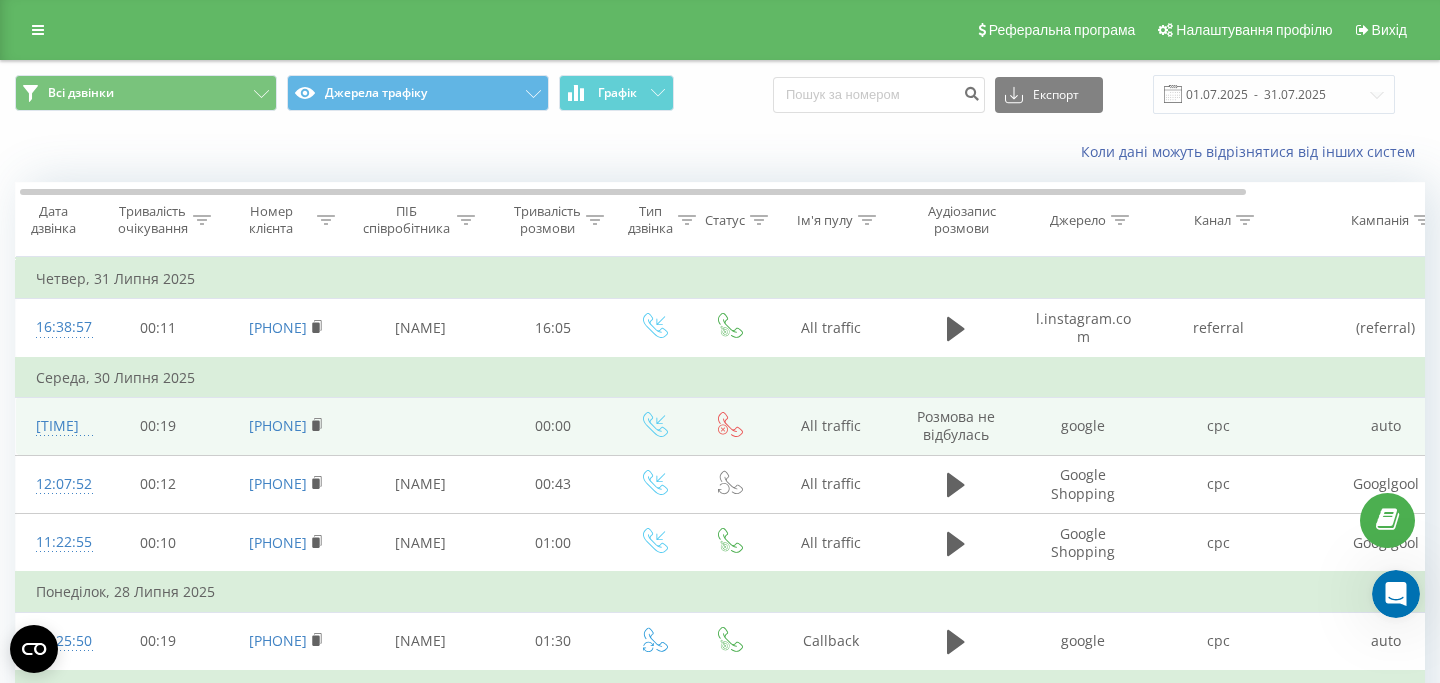 scroll, scrollTop: 0, scrollLeft: 3, axis: horizontal 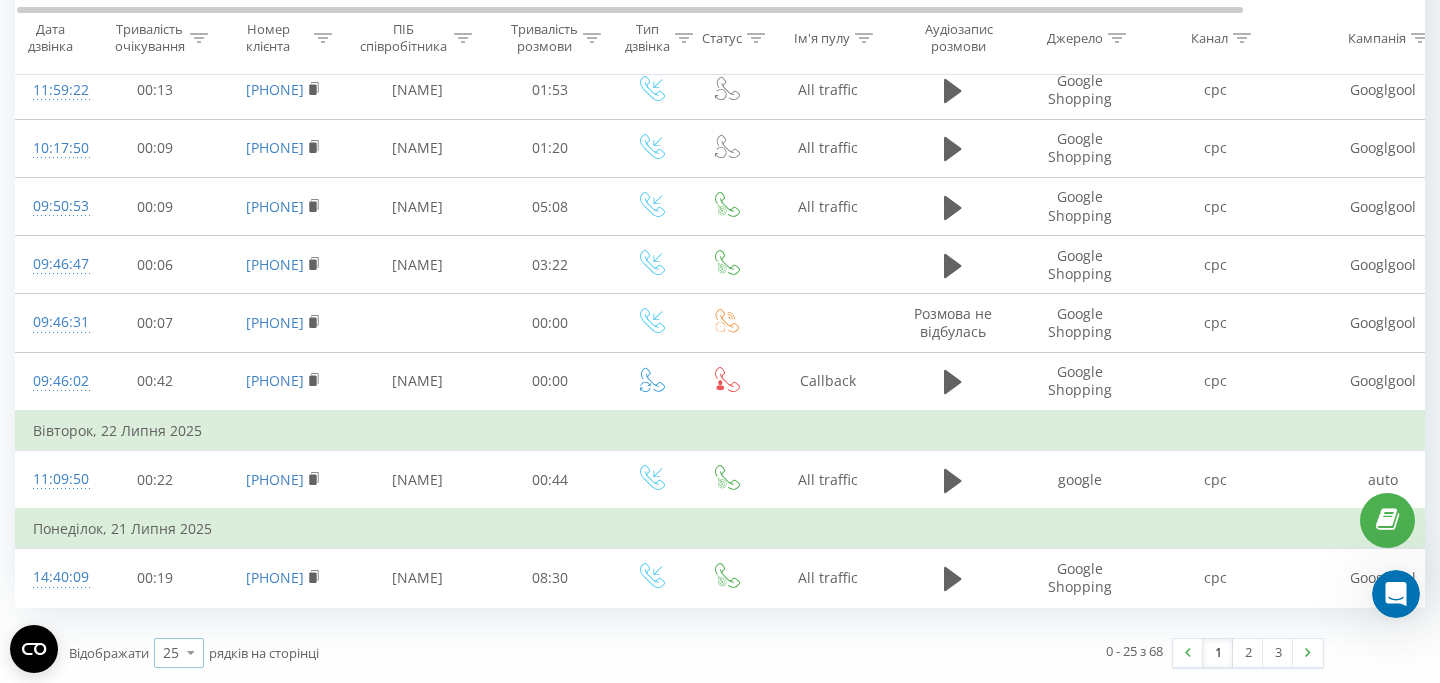 click on "25" at bounding box center (171, 653) 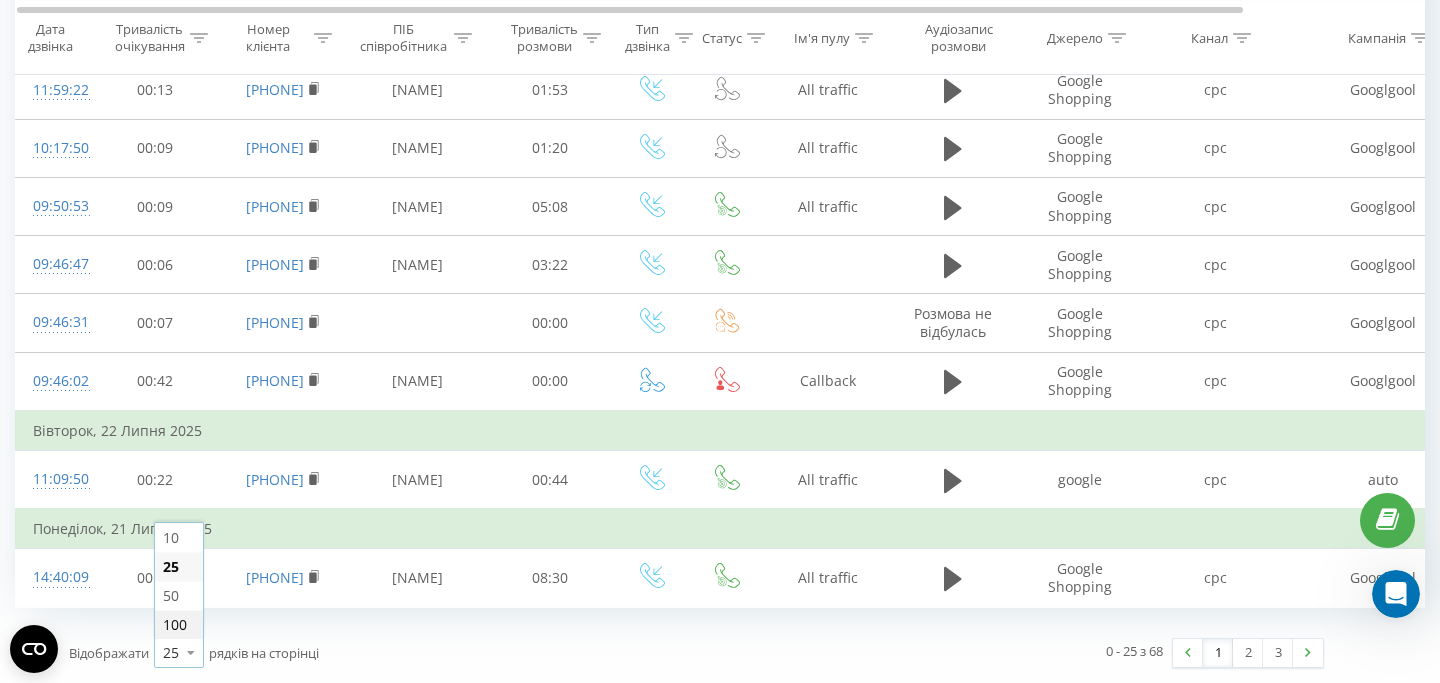 click on "100" at bounding box center (175, 624) 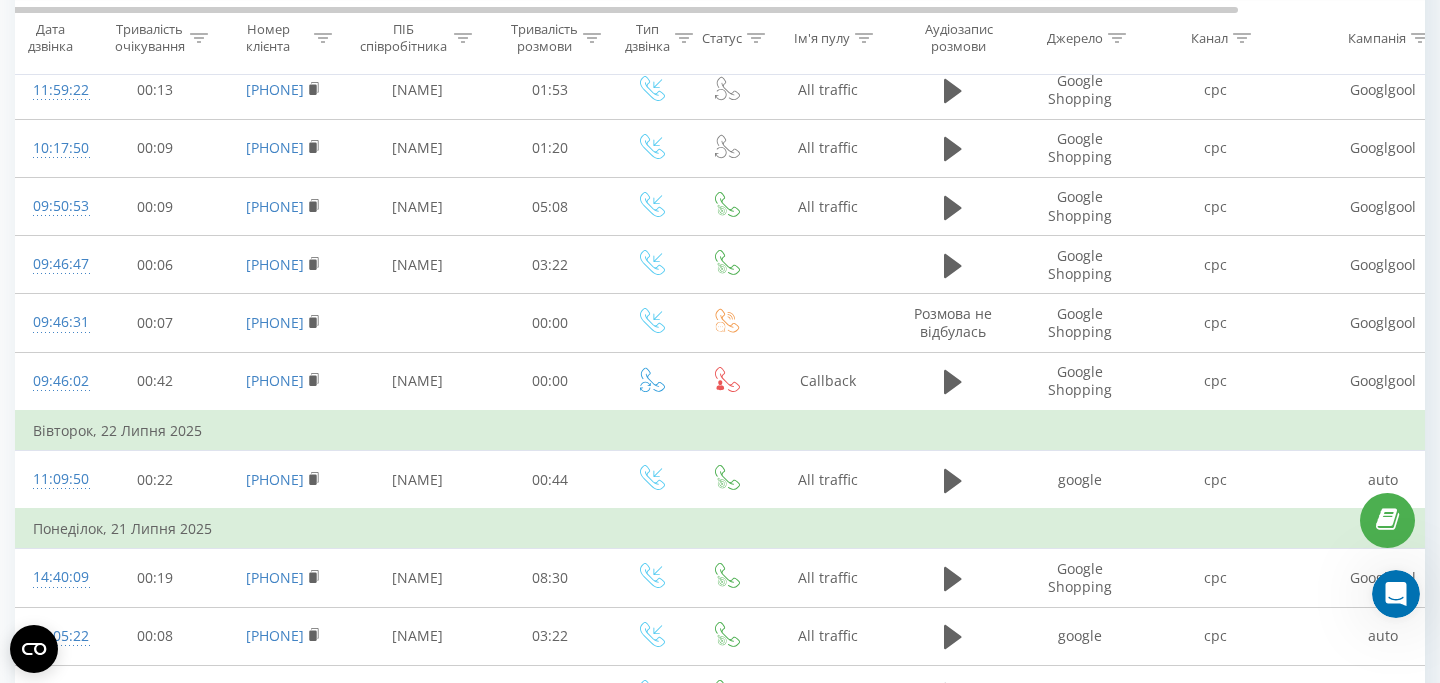 scroll, scrollTop: 3226, scrollLeft: 0, axis: vertical 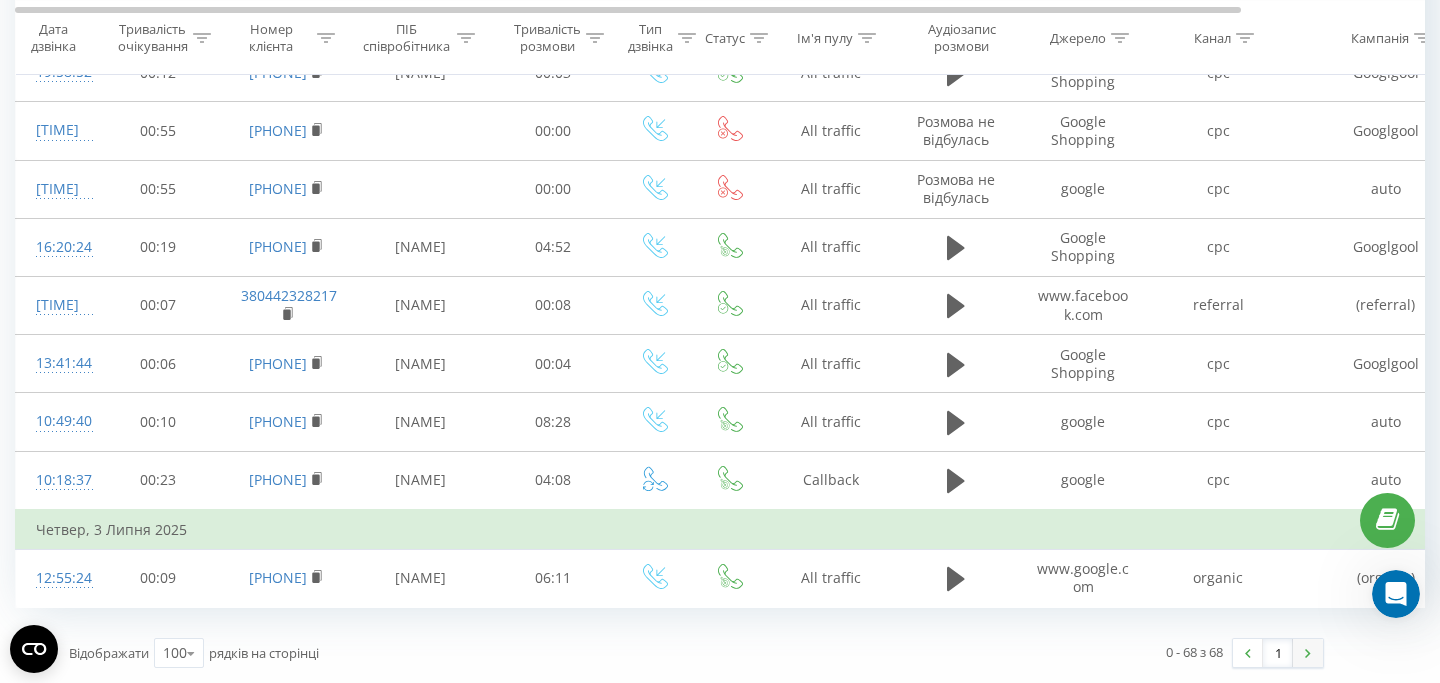 click at bounding box center [1308, 653] 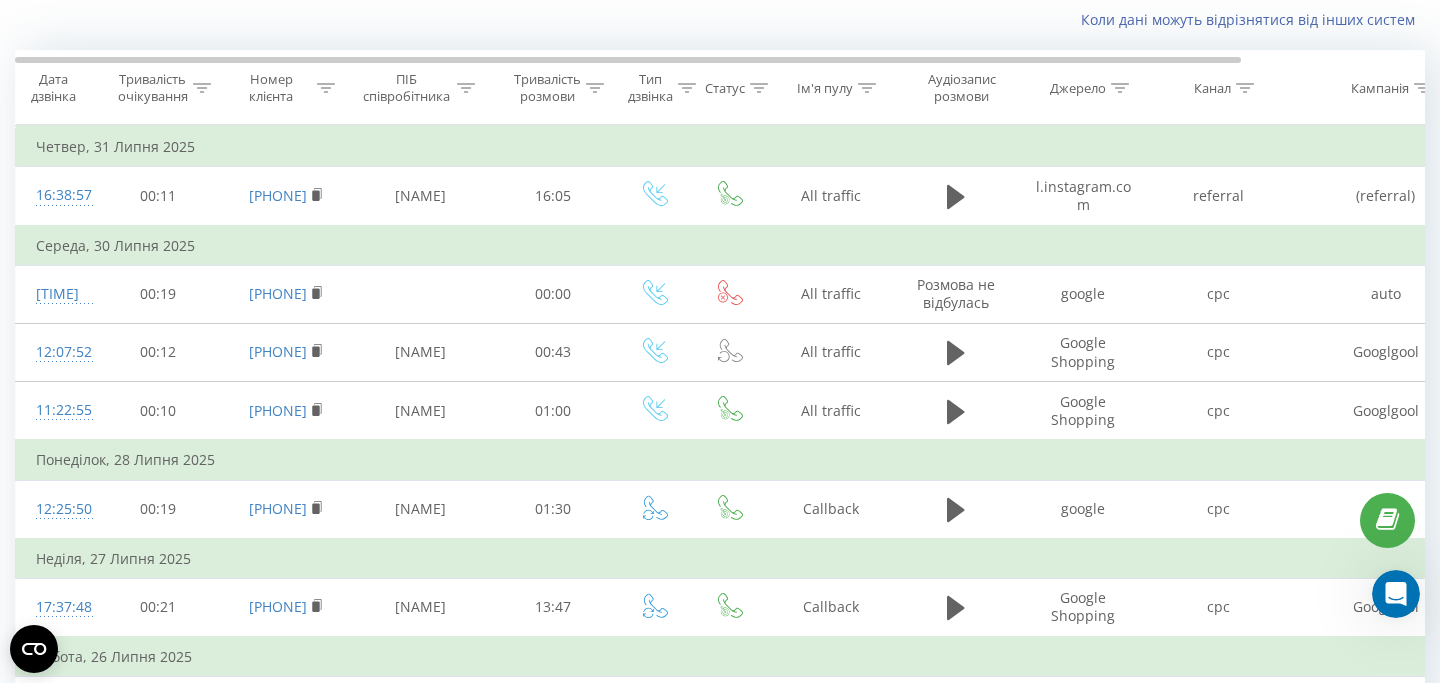 scroll, scrollTop: 2194, scrollLeft: 0, axis: vertical 